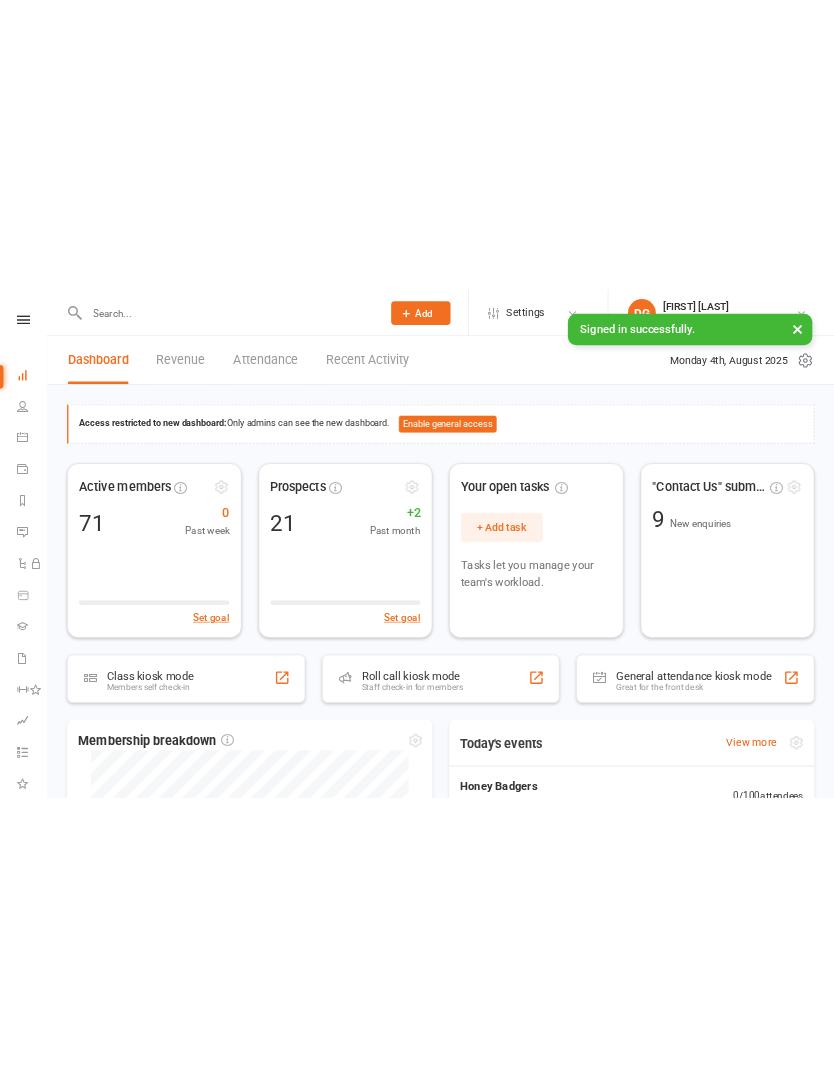 scroll, scrollTop: 0, scrollLeft: 0, axis: both 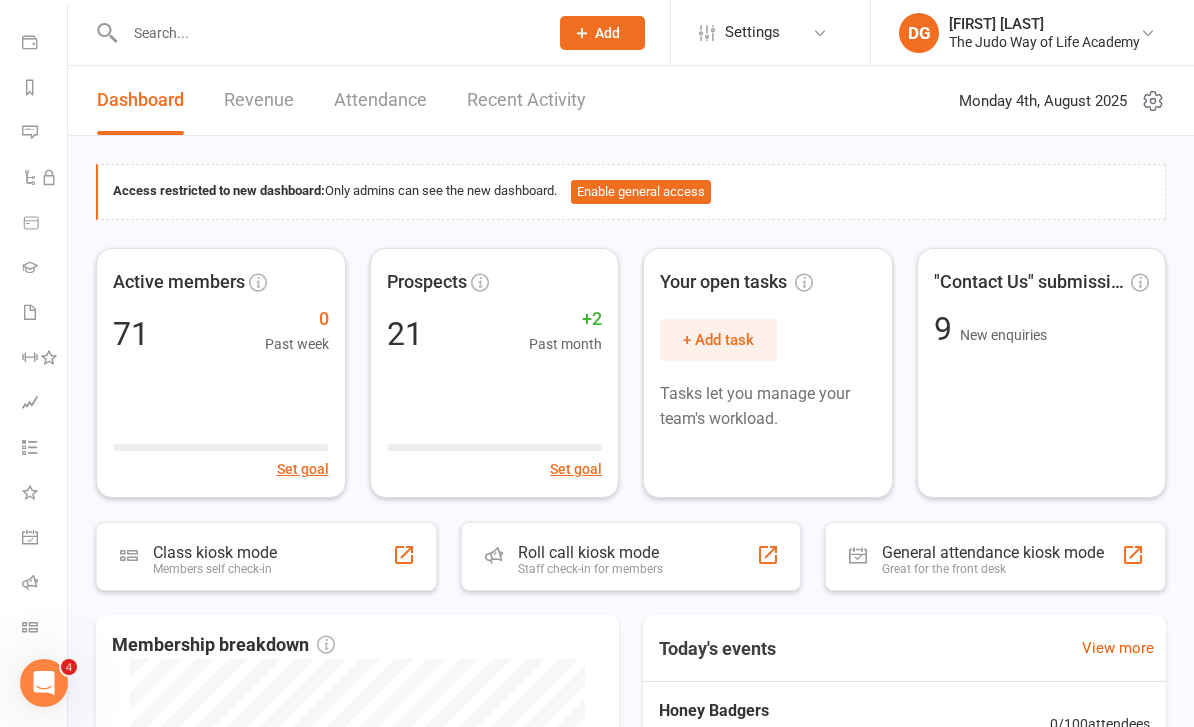 click on "Class check-in" at bounding box center [44, 629] 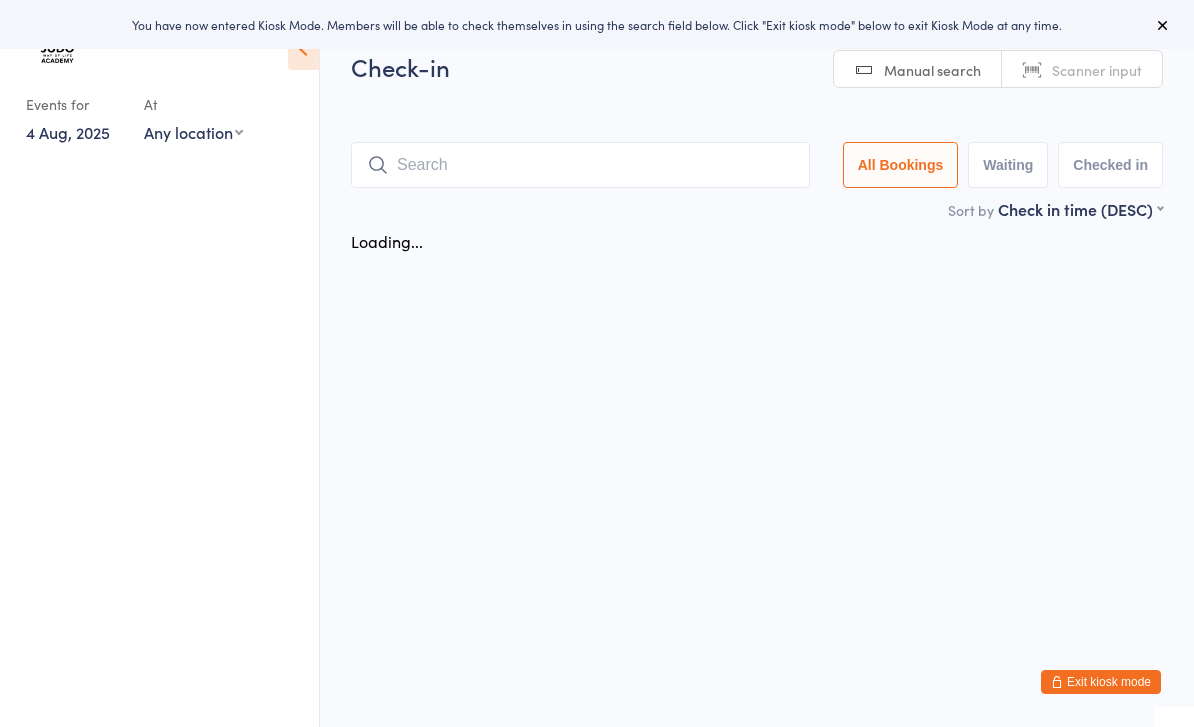 scroll, scrollTop: 0, scrollLeft: 0, axis: both 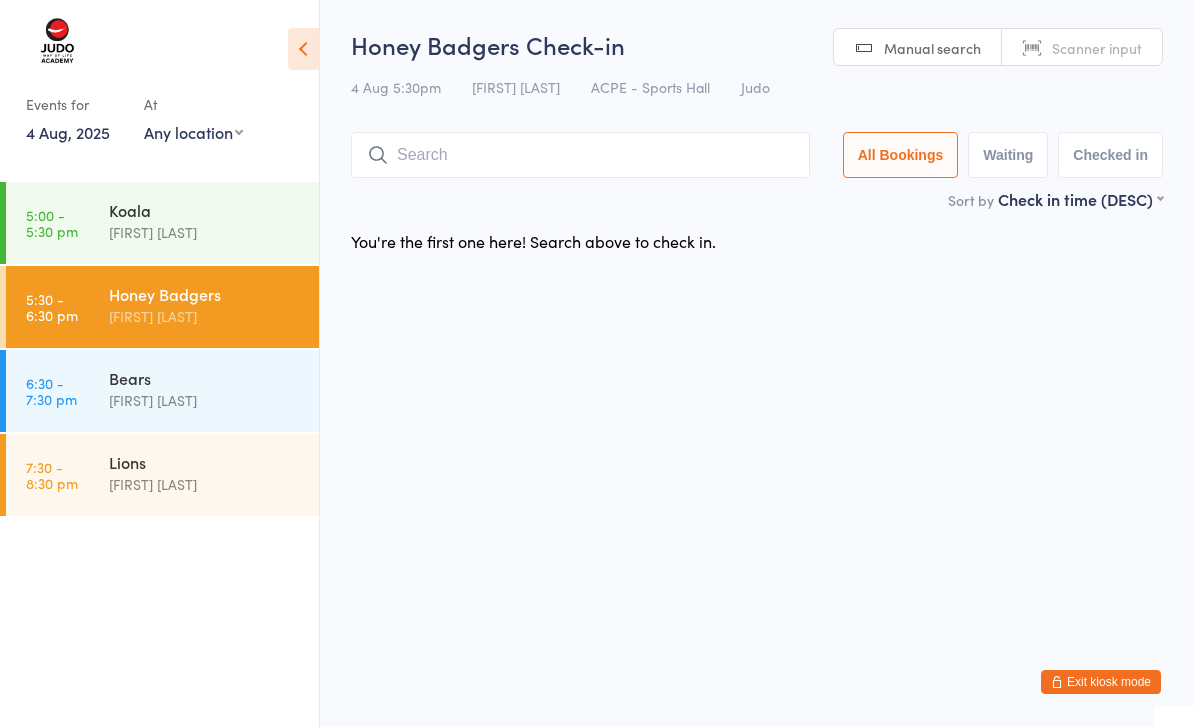click on "[FIRST] [LAST] [LAST]" at bounding box center (214, 221) 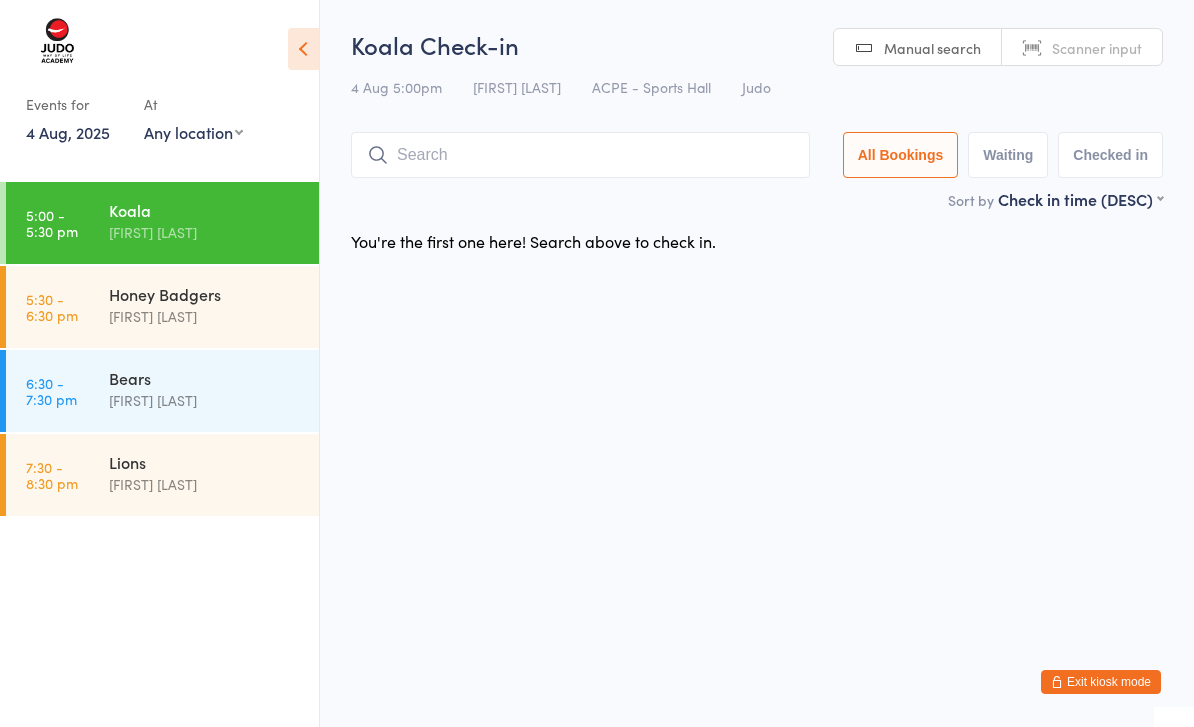 click on "You're the first one here! Search above to check in." at bounding box center [757, 241] 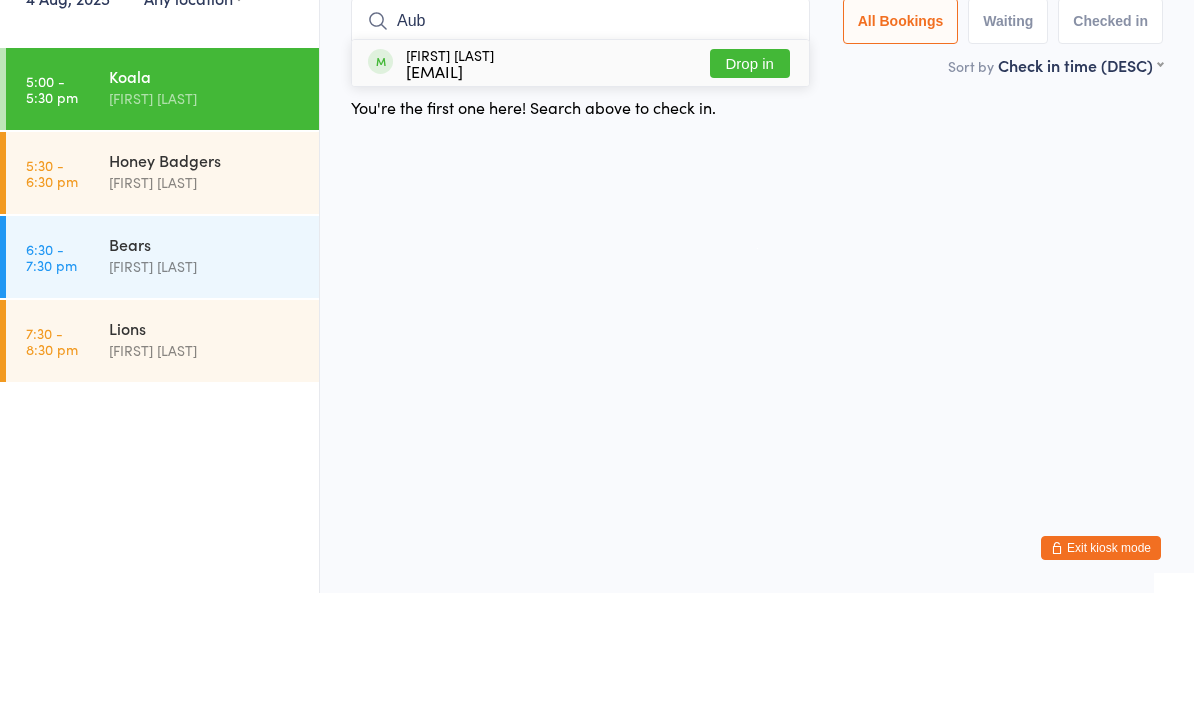 type on "Aub" 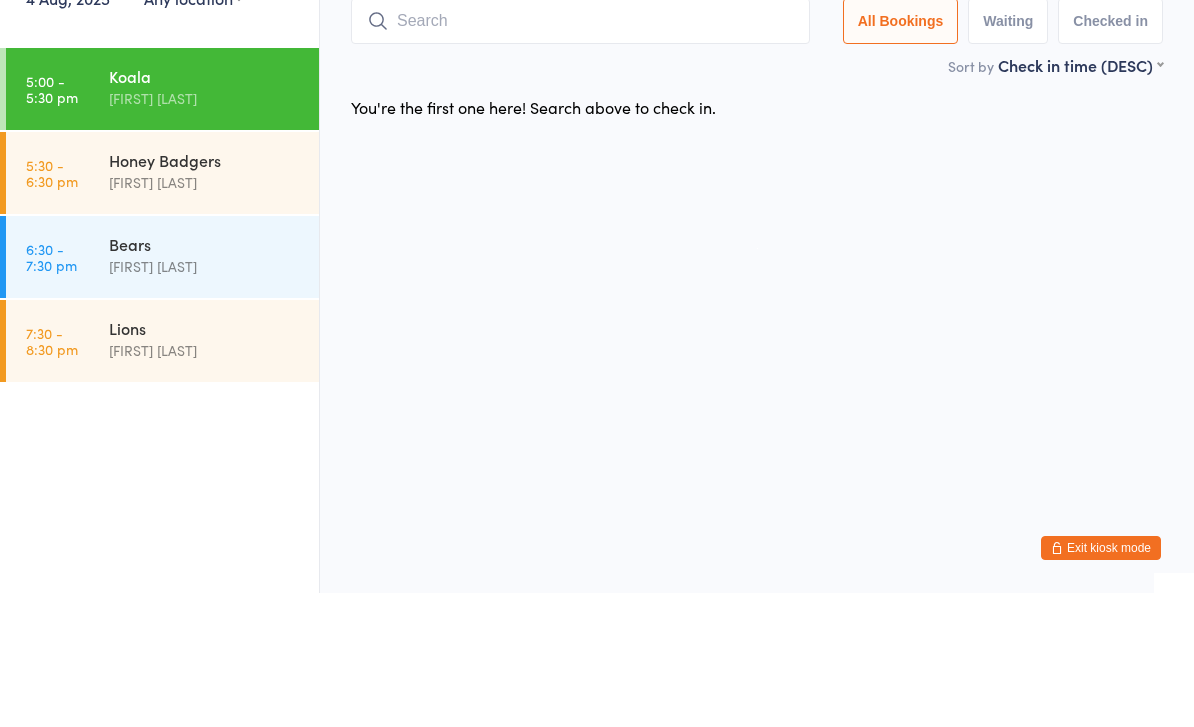 click at bounding box center [580, 155] 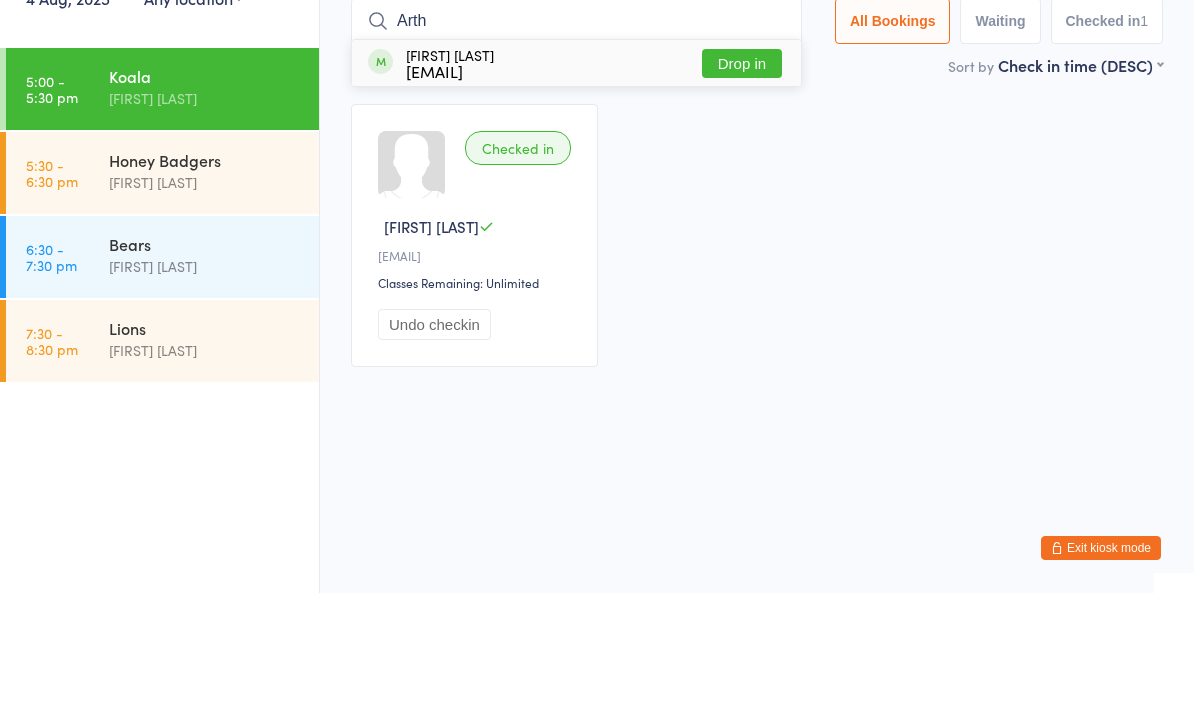 type on "Arth" 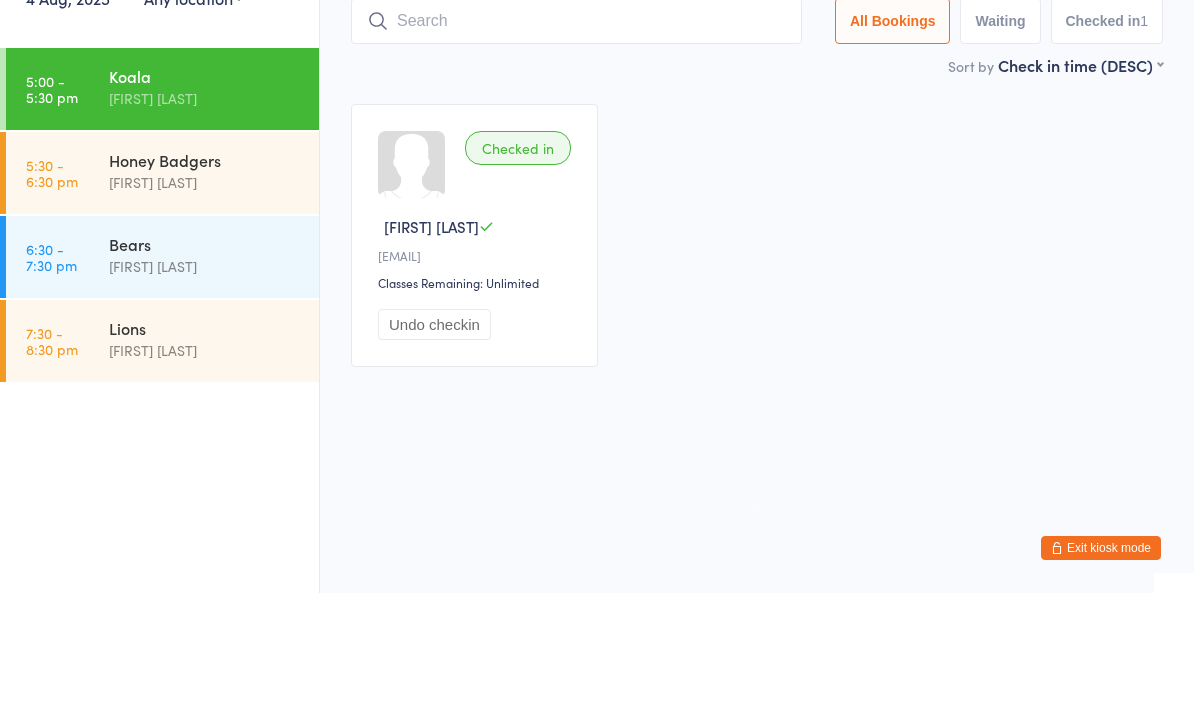 click at bounding box center [576, 155] 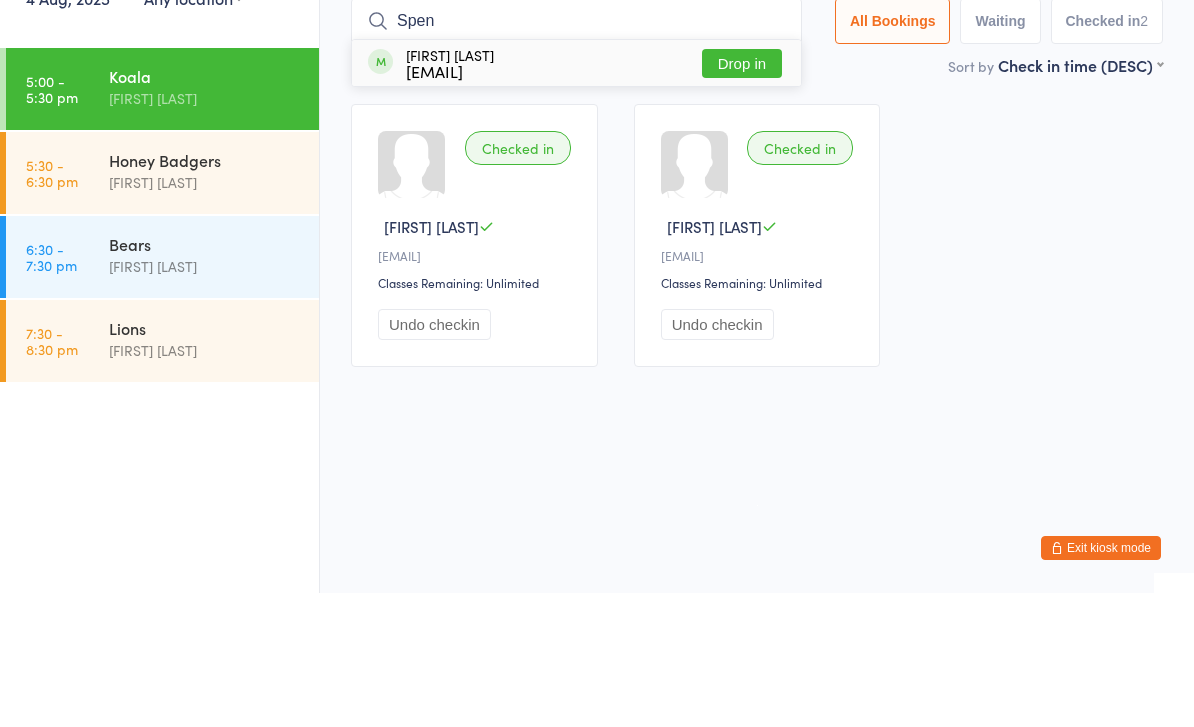 type on "Spen" 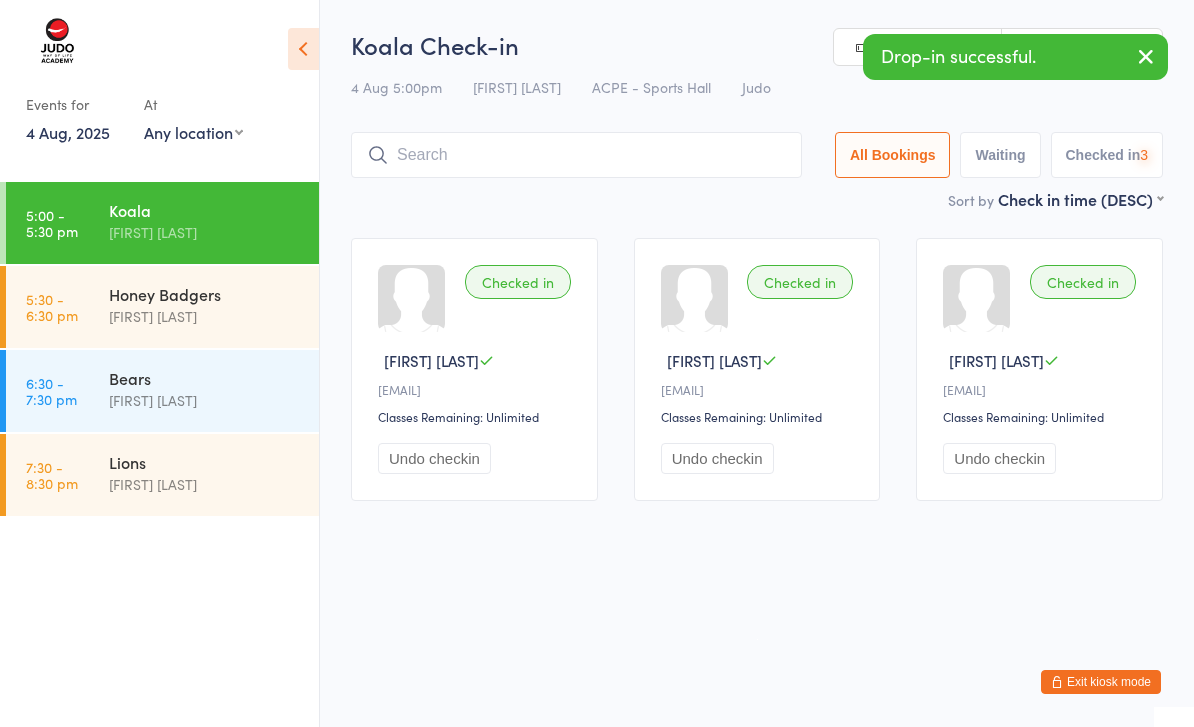 click at bounding box center (576, 155) 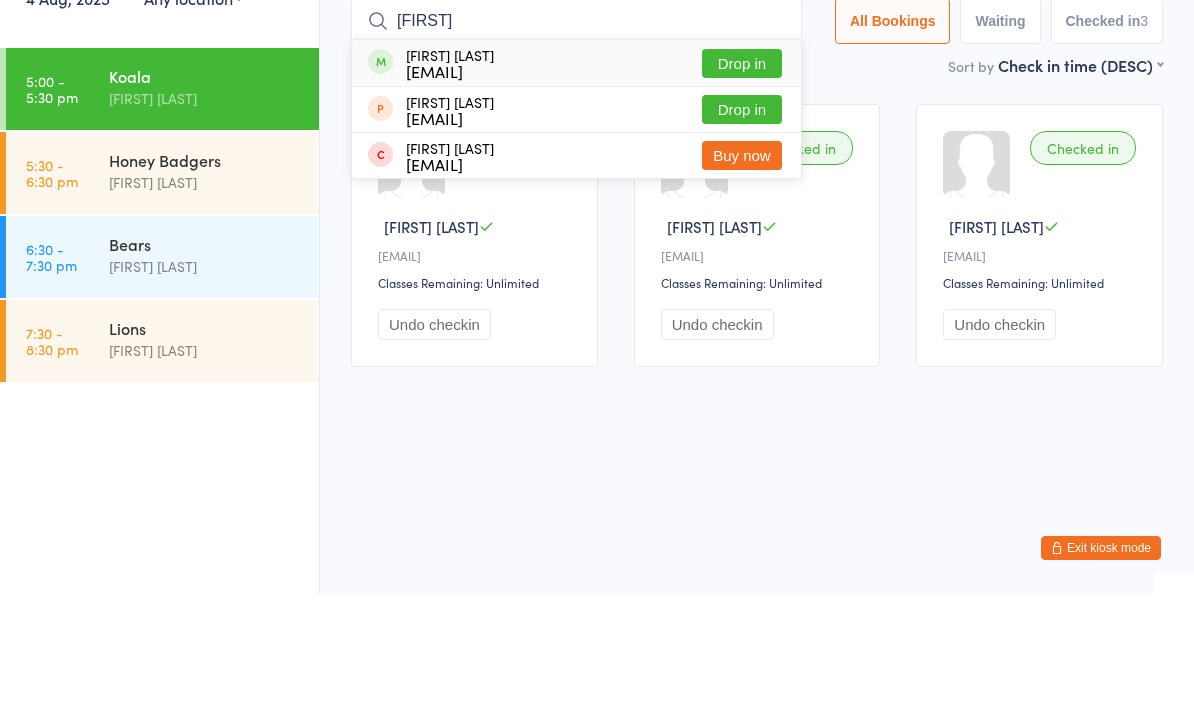 type on "Jord" 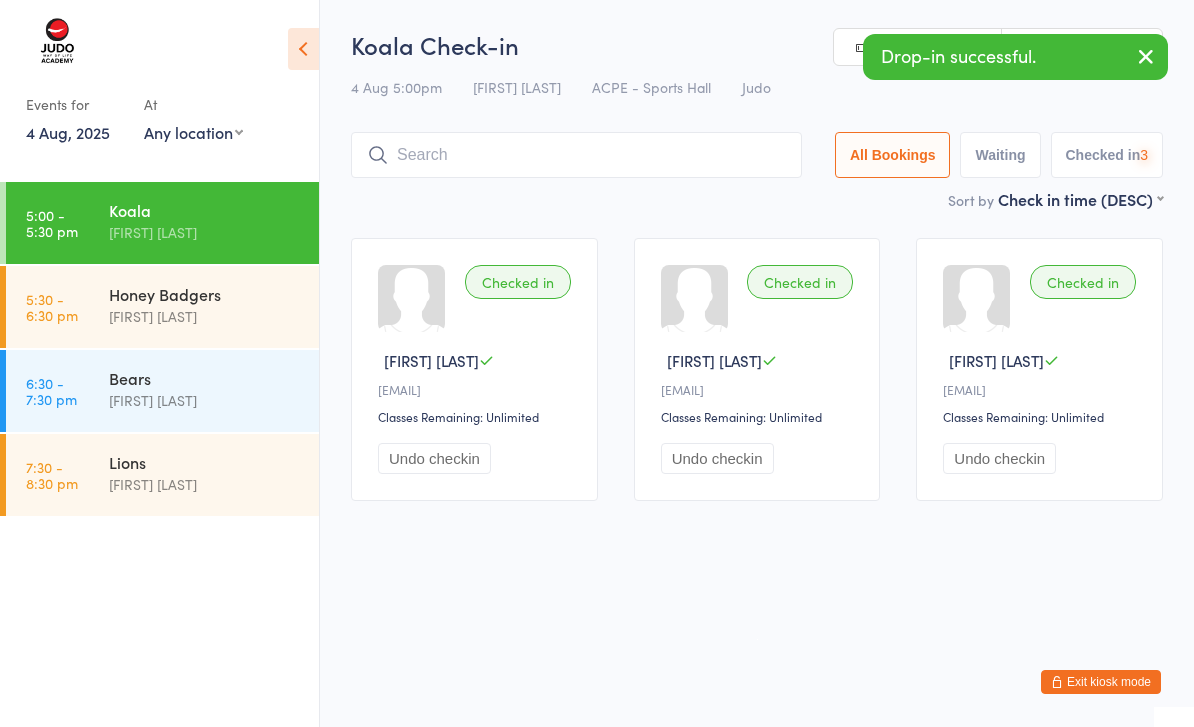 click at bounding box center [576, 155] 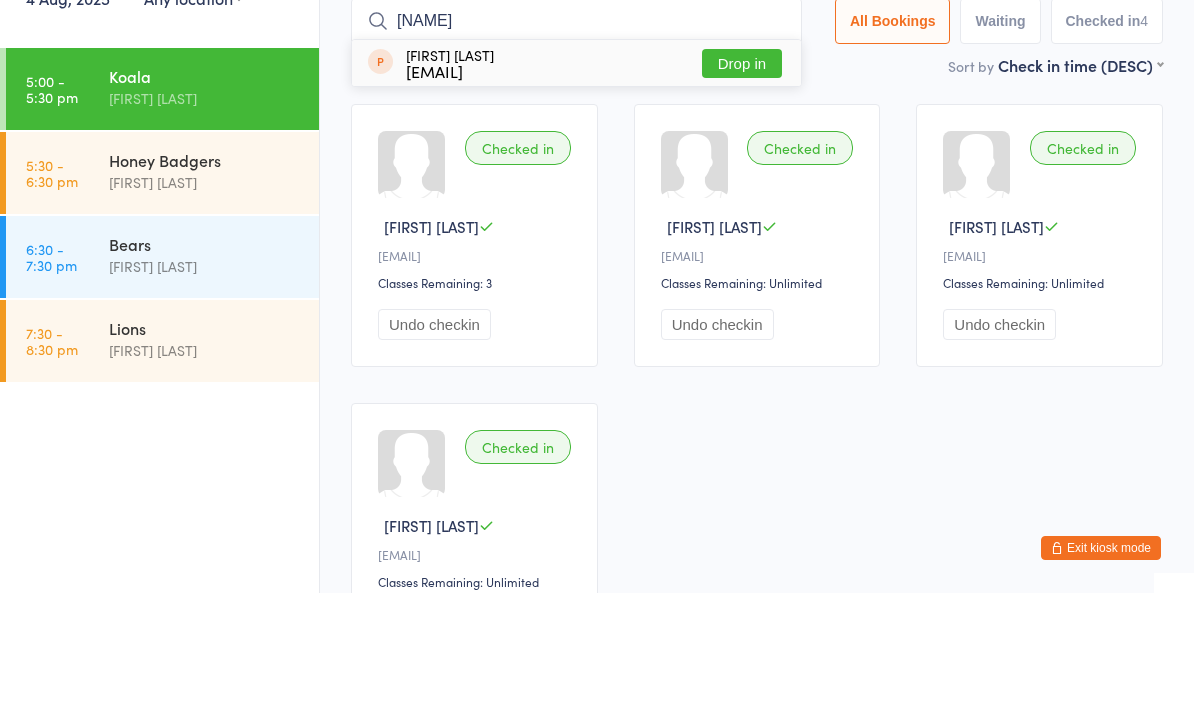 type on "Eva" 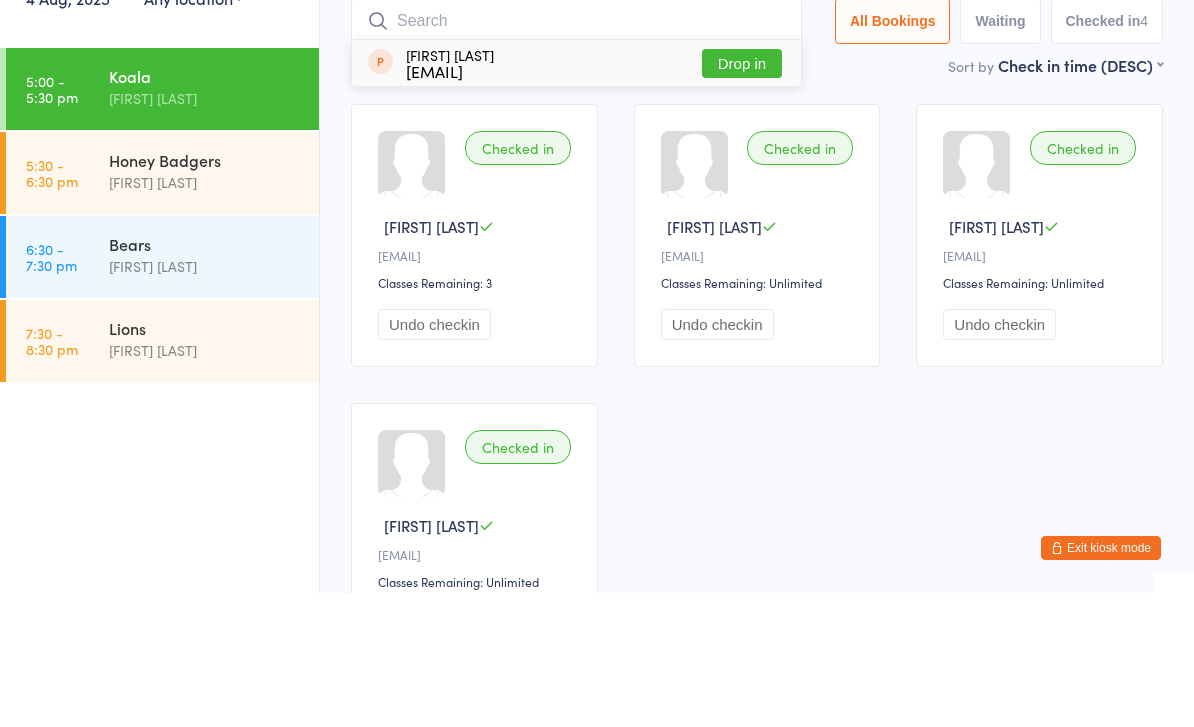 scroll, scrollTop: 134, scrollLeft: 0, axis: vertical 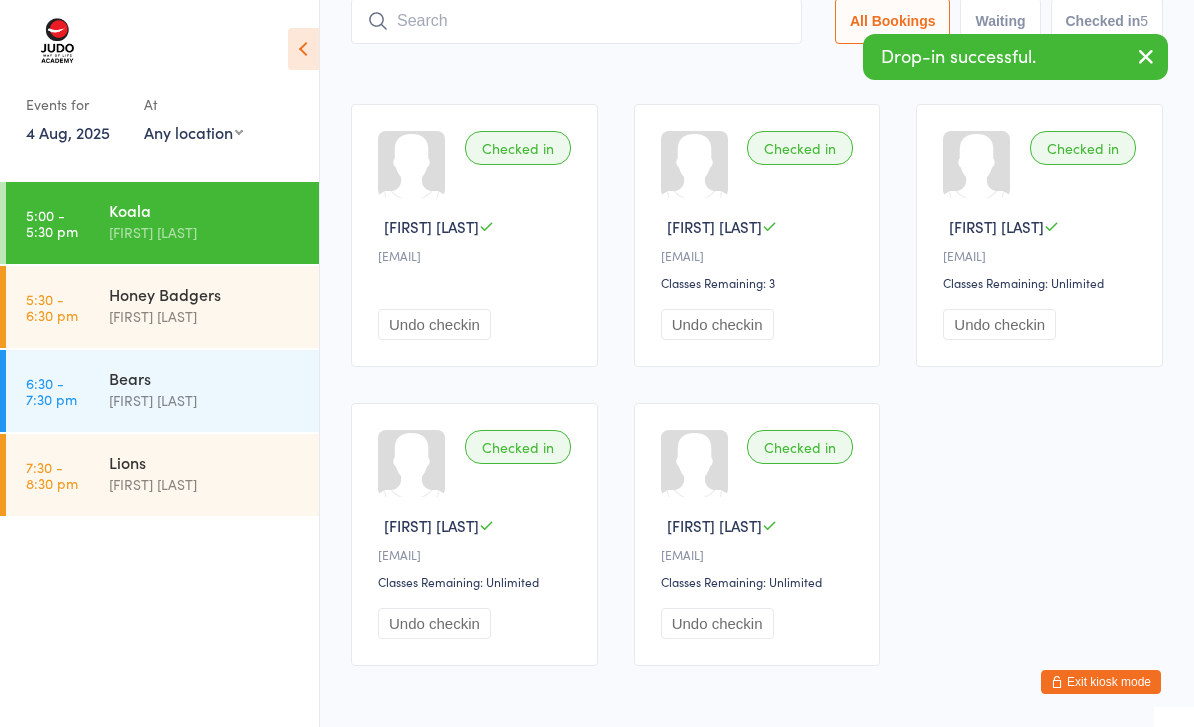 click at bounding box center (576, 21) 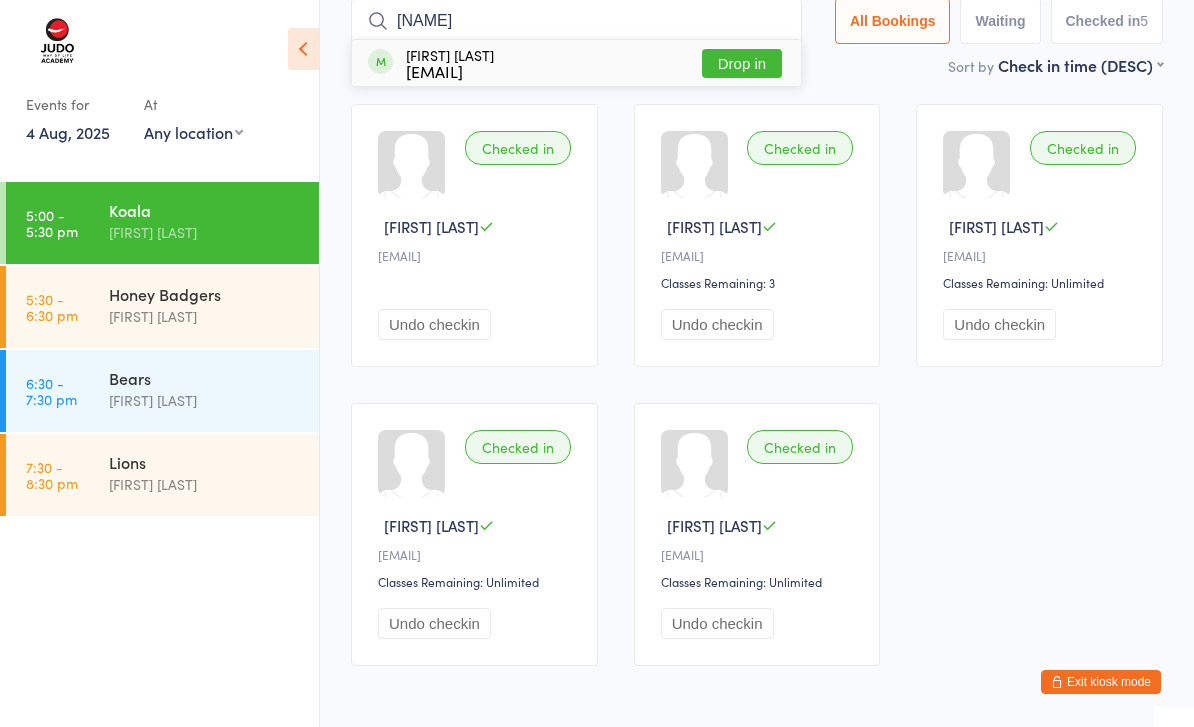 type on "Iren" 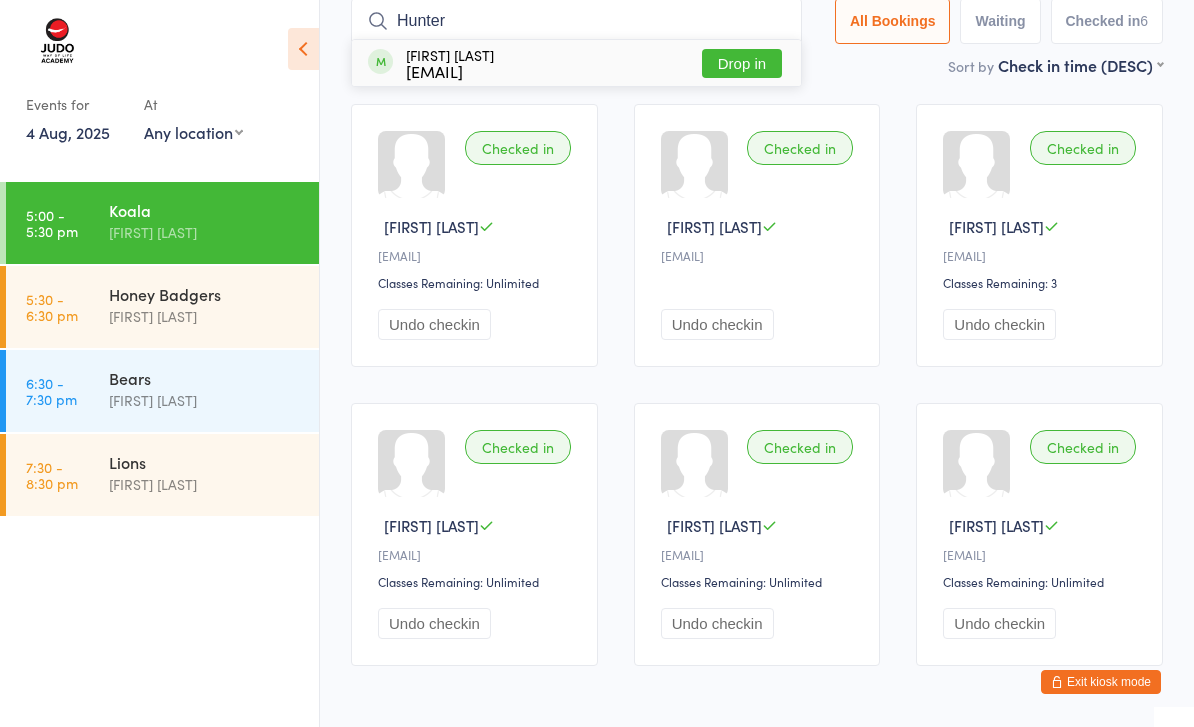 type on "Hunter" 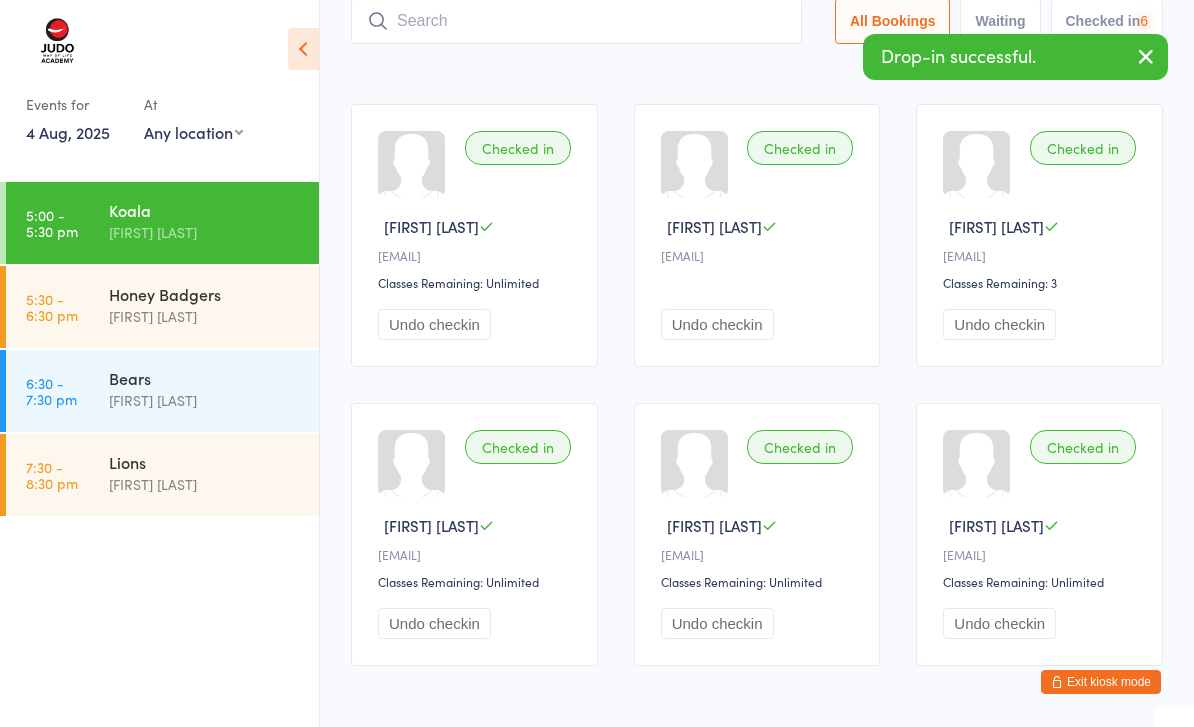 click at bounding box center (576, 21) 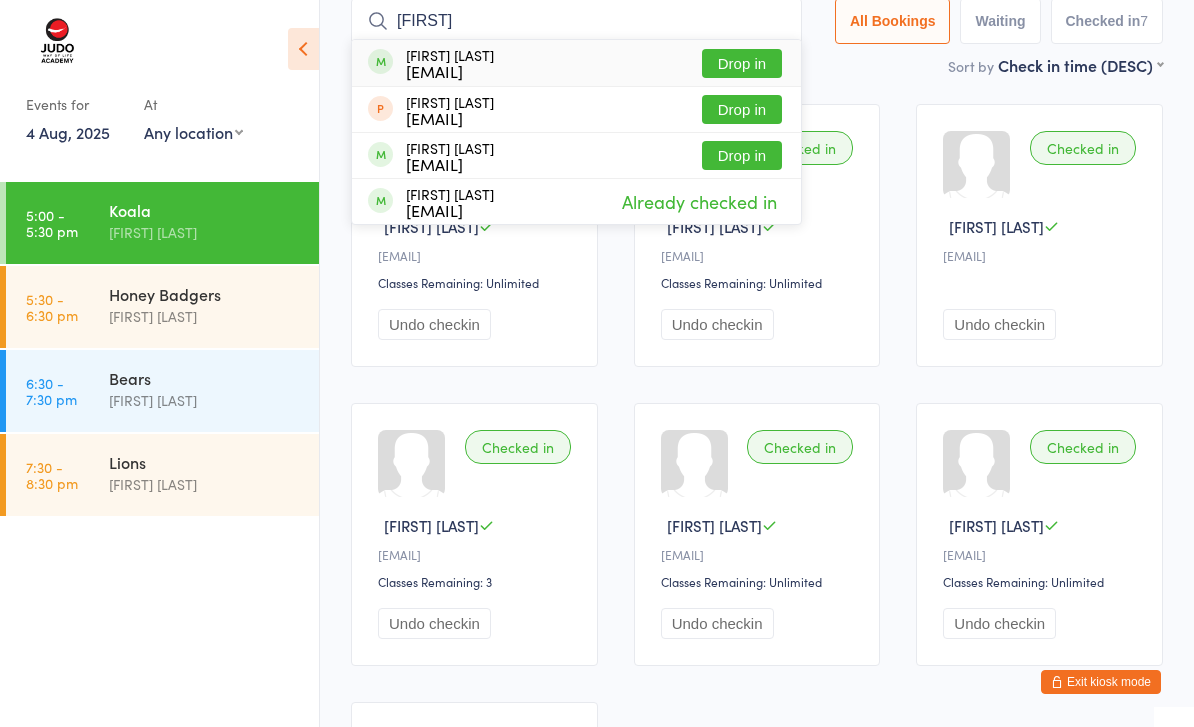 type on "Levi" 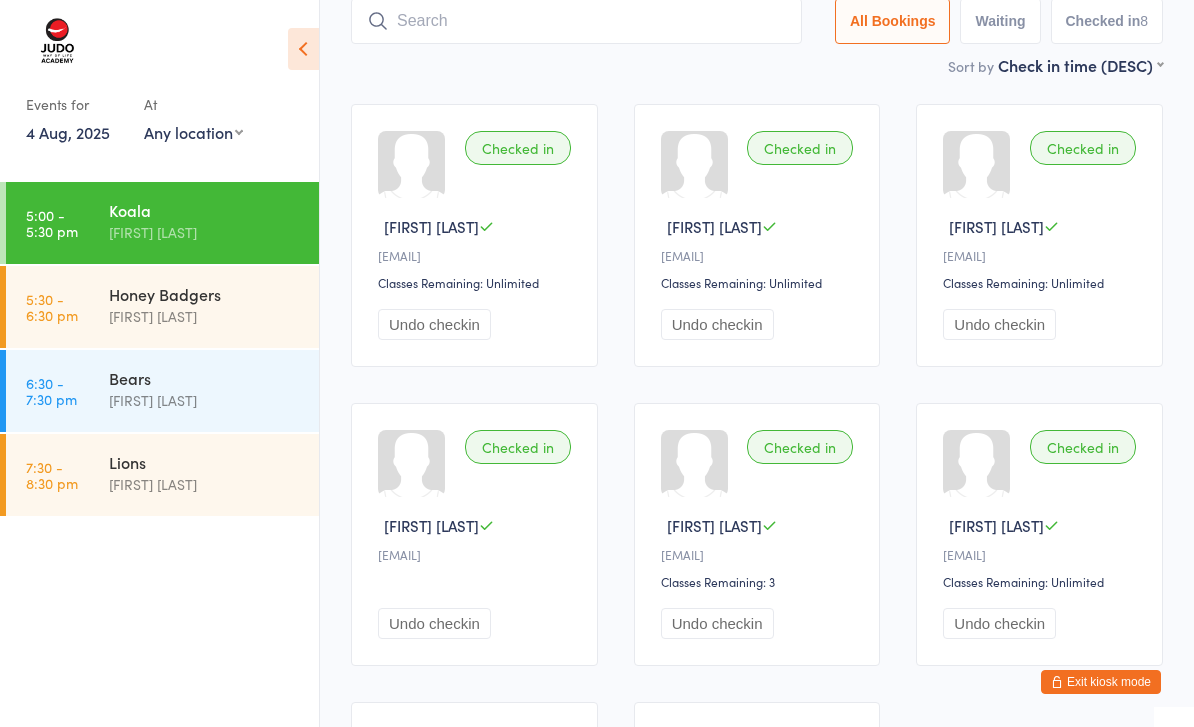 click on "Honey Badgers" at bounding box center [205, 294] 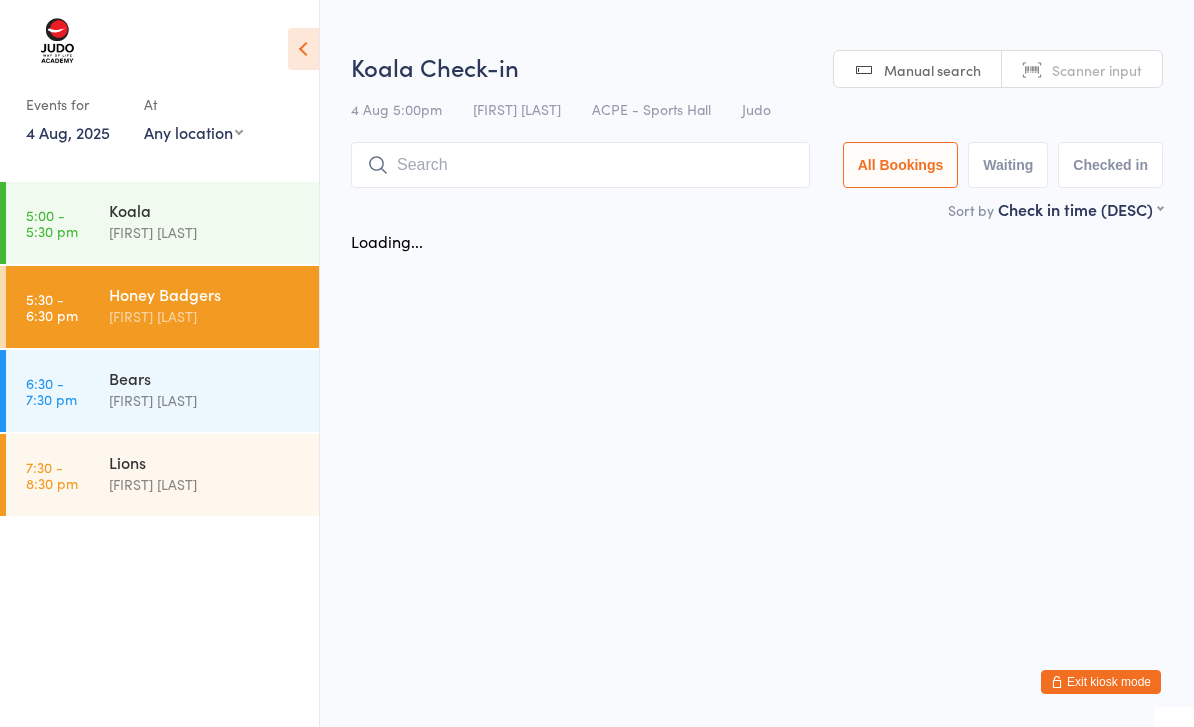 scroll, scrollTop: 0, scrollLeft: 0, axis: both 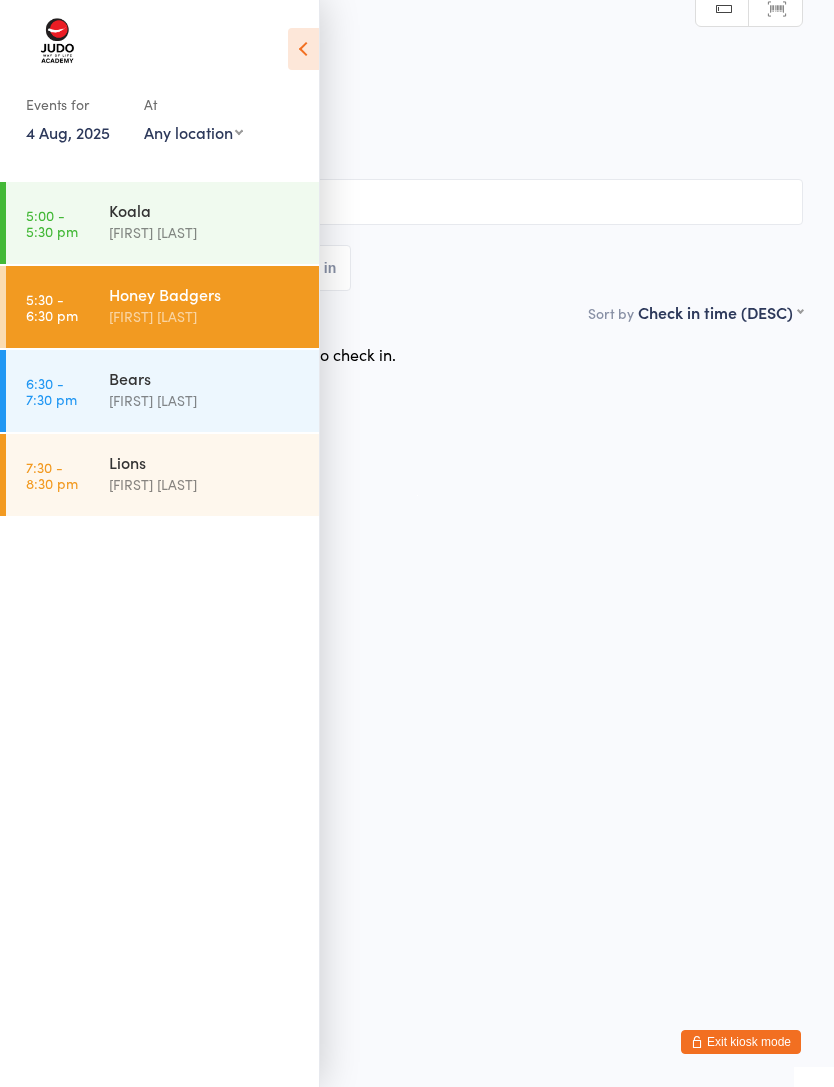 click on "You have now entered Kiosk Mode. Members will be able to check themselves in using the search field below. Click "Exit kiosk mode" below to exit Kiosk Mode at any time. Drop-in successful. Events for 4 Aug, 2025 4 Aug, 2025
August 2025
Sun Mon Tue Wed Thu Fri Sat
31
27
28
29
30
31
01
02
32
03
04
05
06
07
08
09
33
10
11
12
13
14
15
16
34
17
18
19
20
21
22" at bounding box center [417, 543] 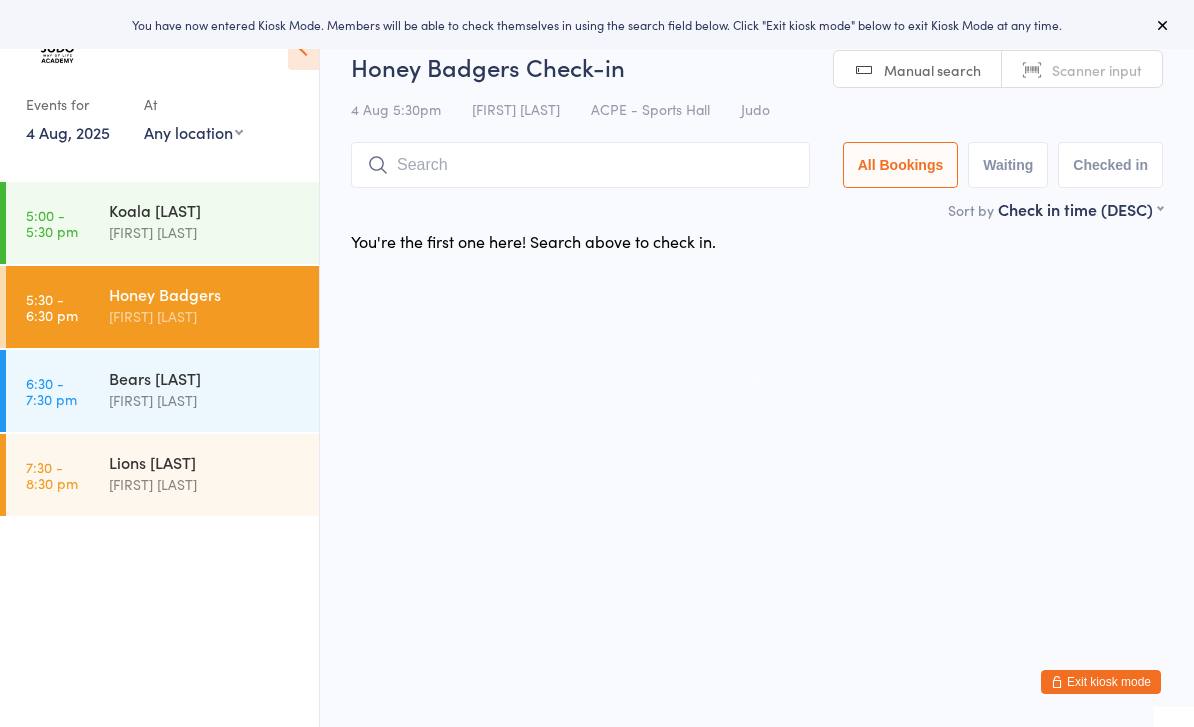 scroll, scrollTop: 0, scrollLeft: 0, axis: both 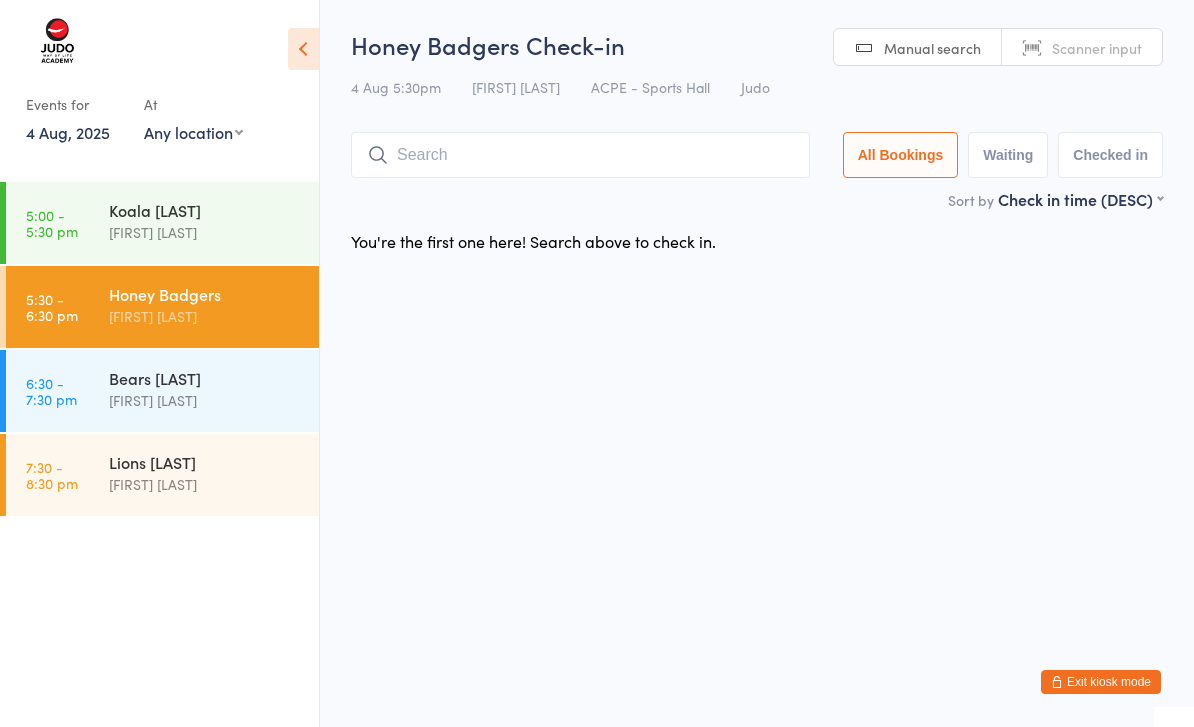 click at bounding box center (580, 155) 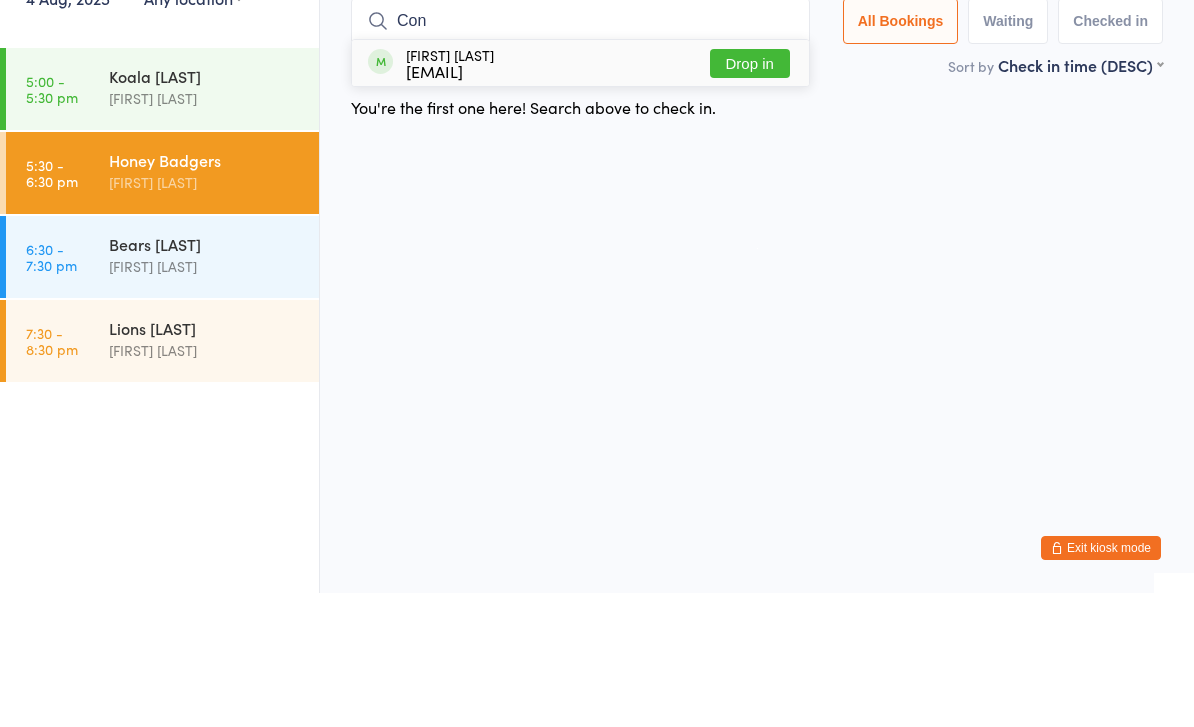 type on "Con" 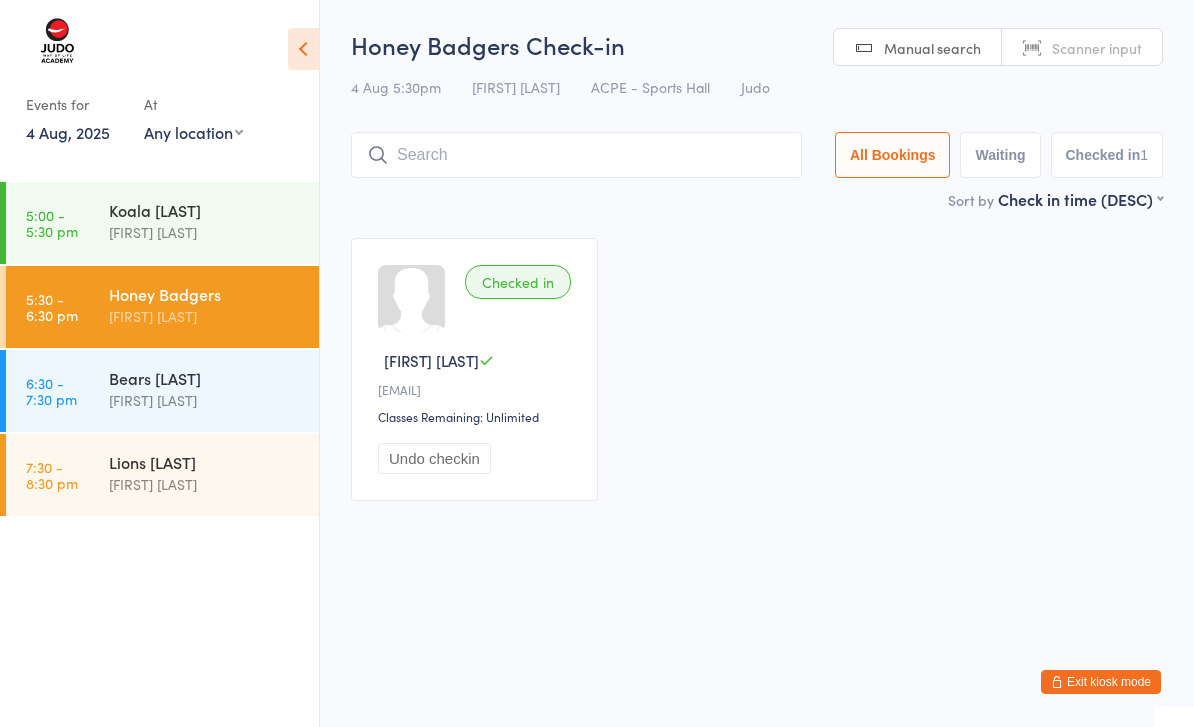 click on "Honey Badgers Check-in 4 Aug 5:30pm [FIRST] [LAST] ACPE - Sports Hall Judo Manual search Scanner input All Bookings Waiting Checked in 1" at bounding box center [757, 108] 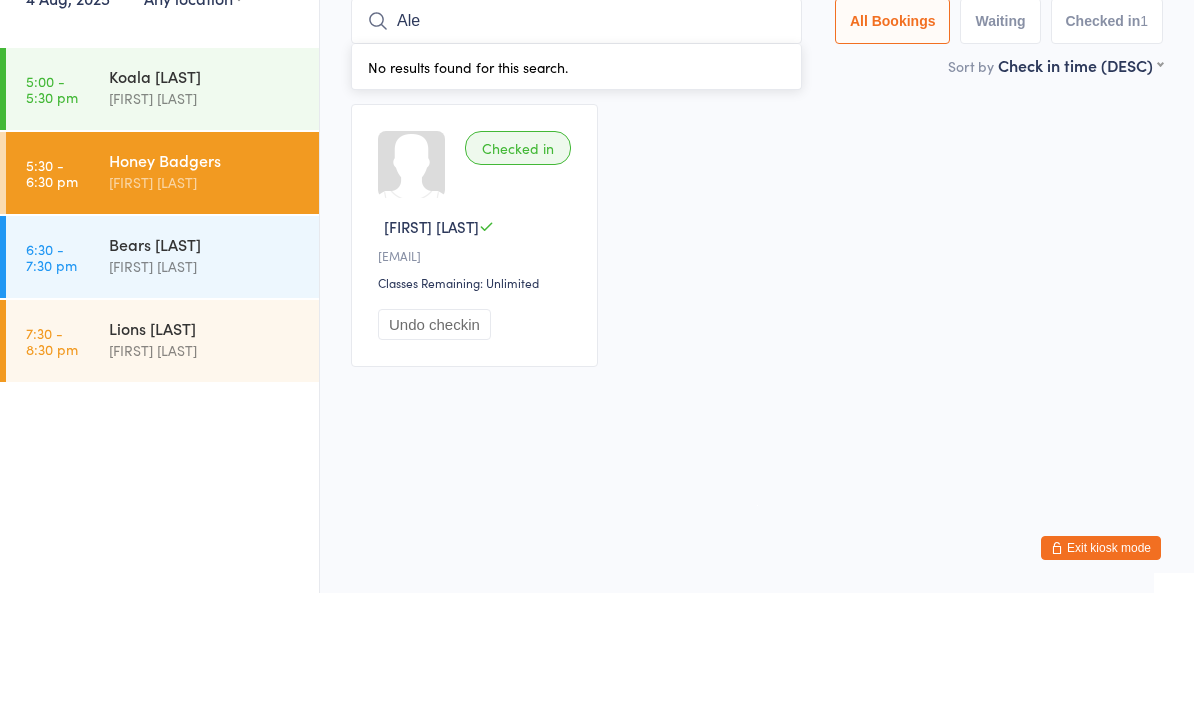 type on "Alex" 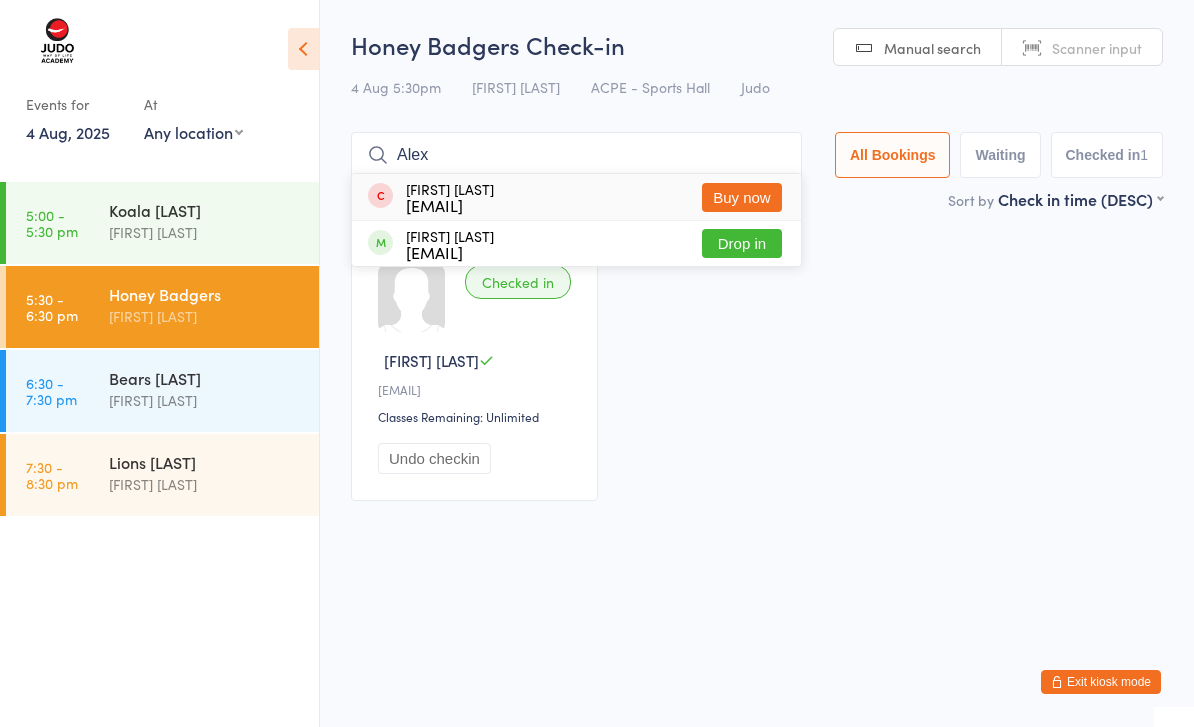click on "Honey Badgers [FIRST] [LAST]" at bounding box center [214, 305] 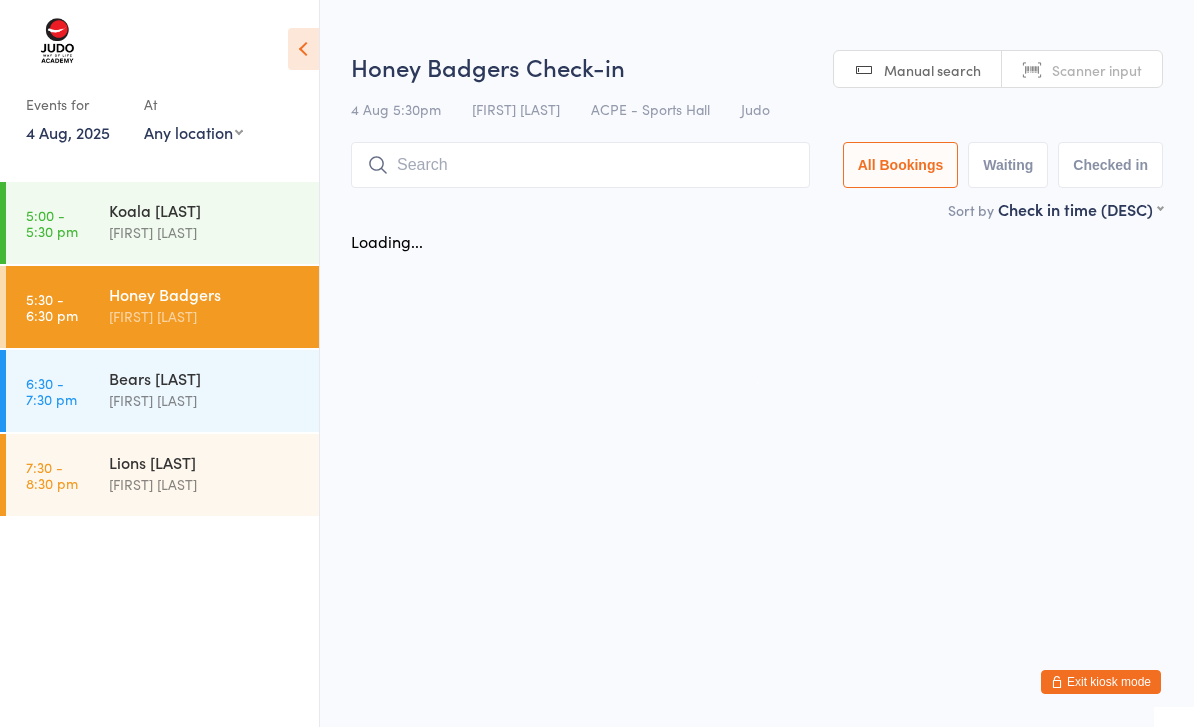 click on "Loading..." at bounding box center [757, 241] 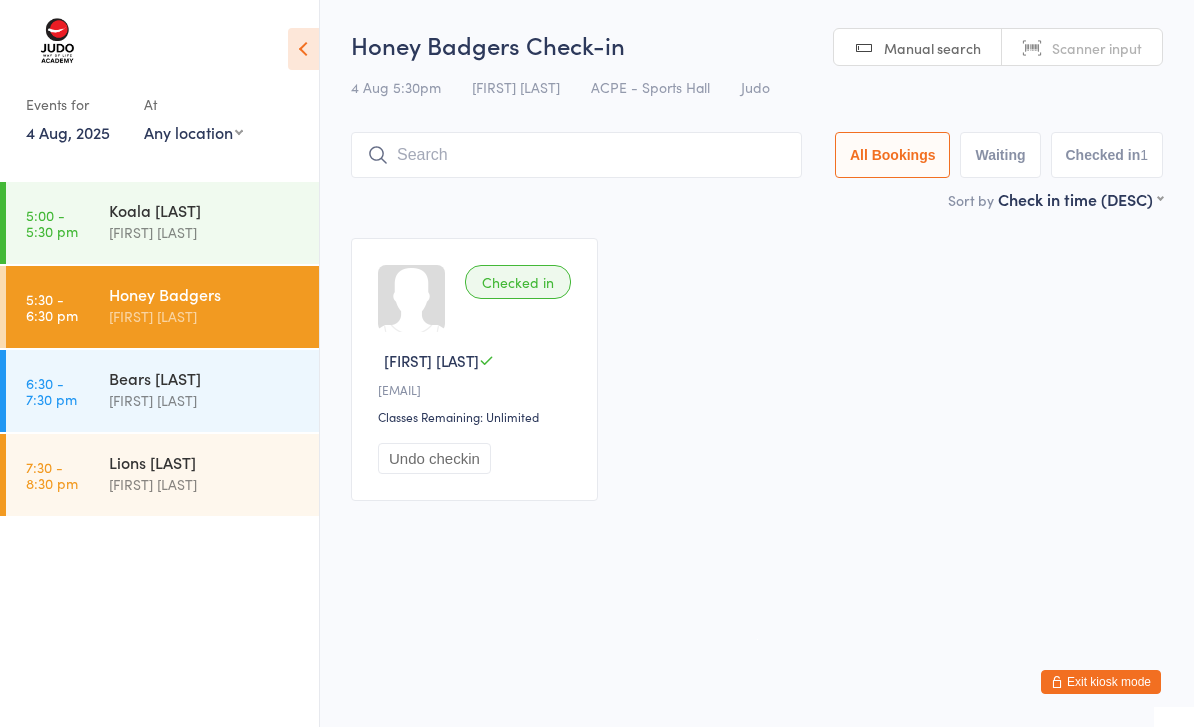 click at bounding box center (576, 155) 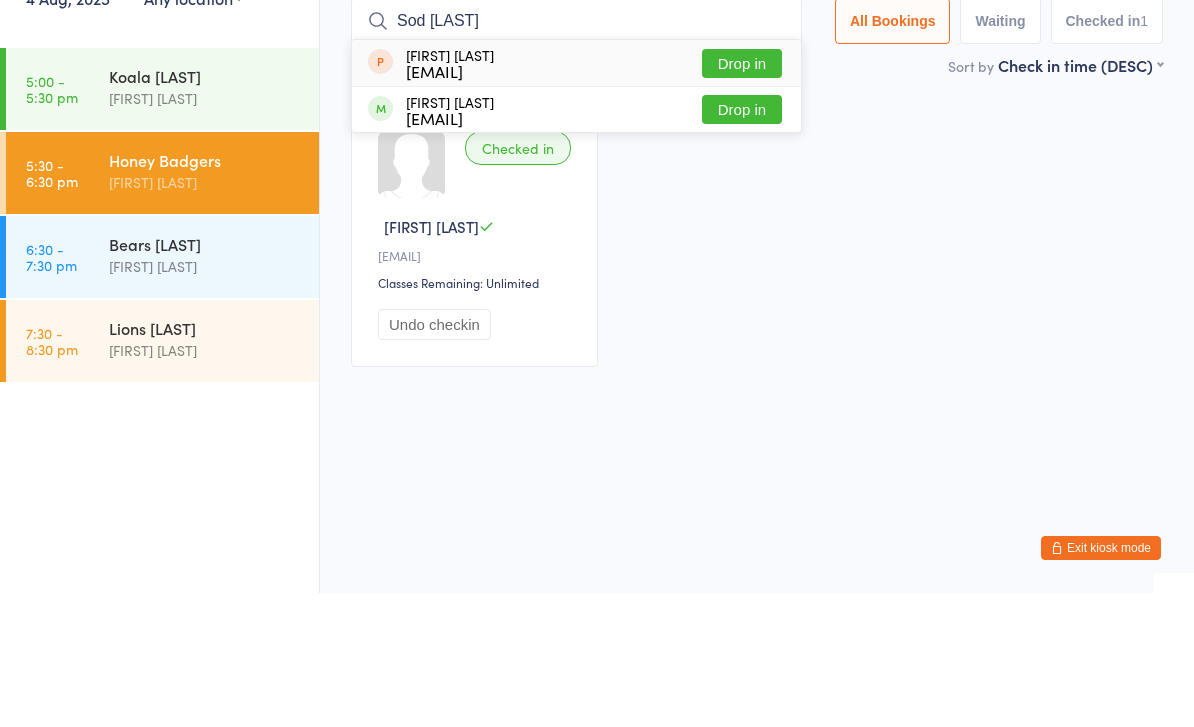 type on "Sod [LAST]" 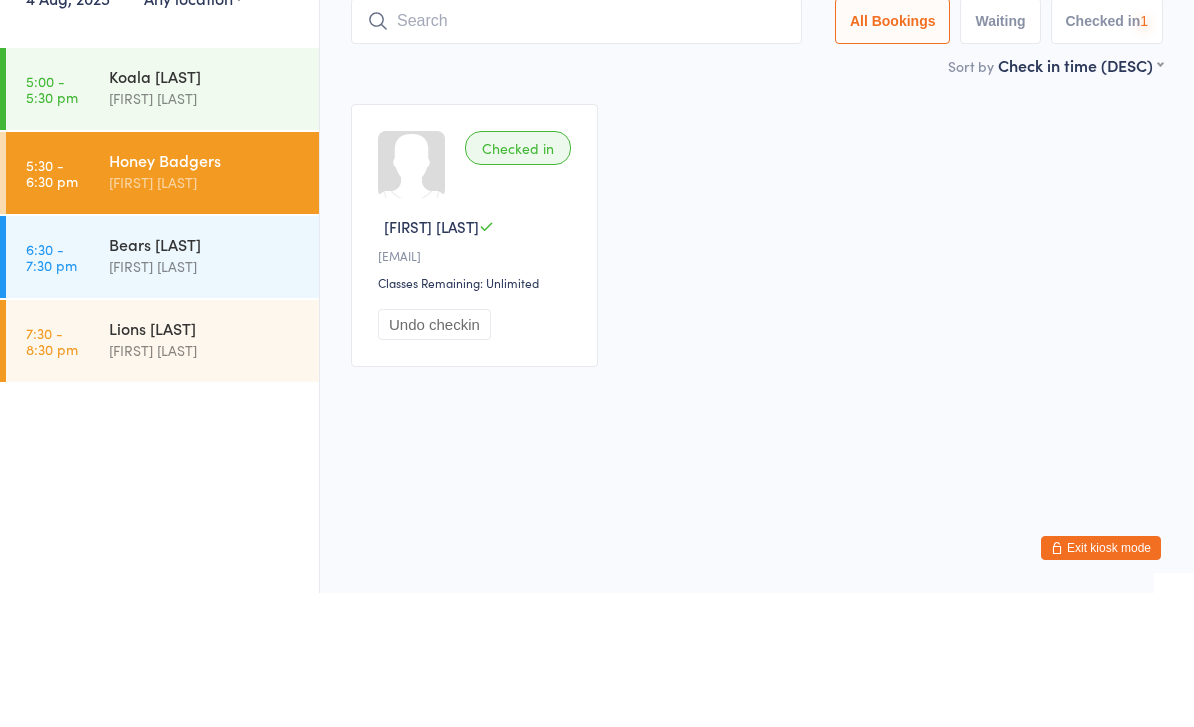 click at bounding box center [576, 155] 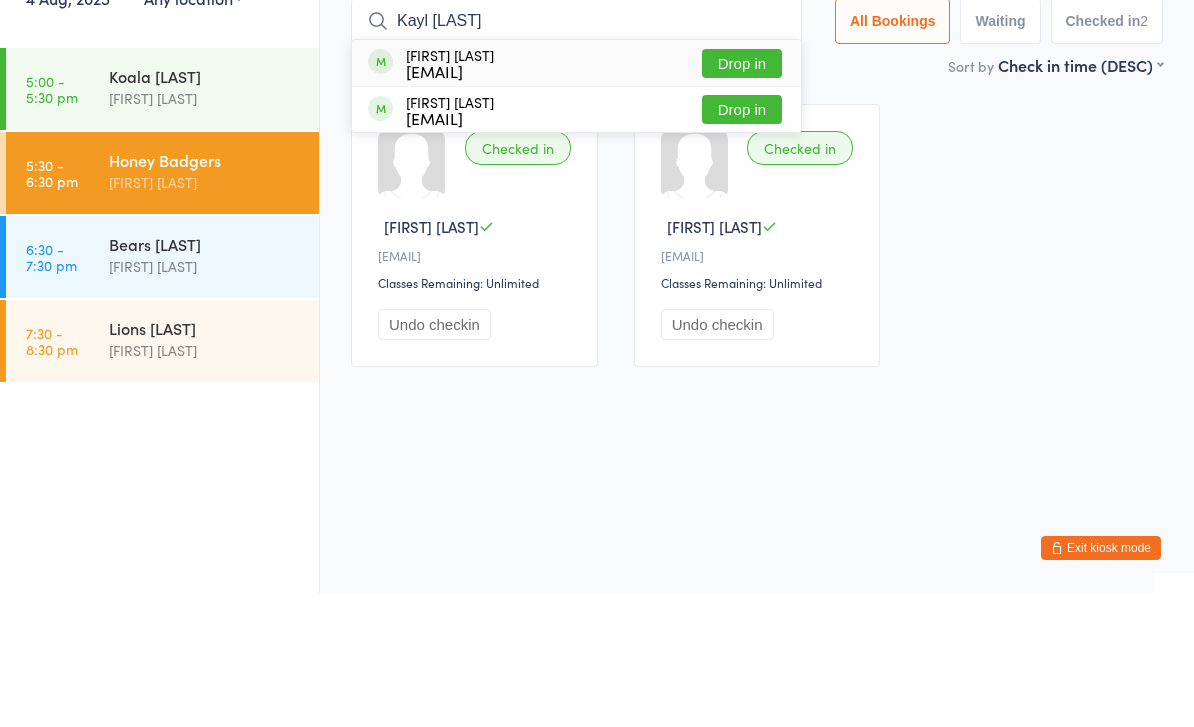 type on "Kayl [LAST]" 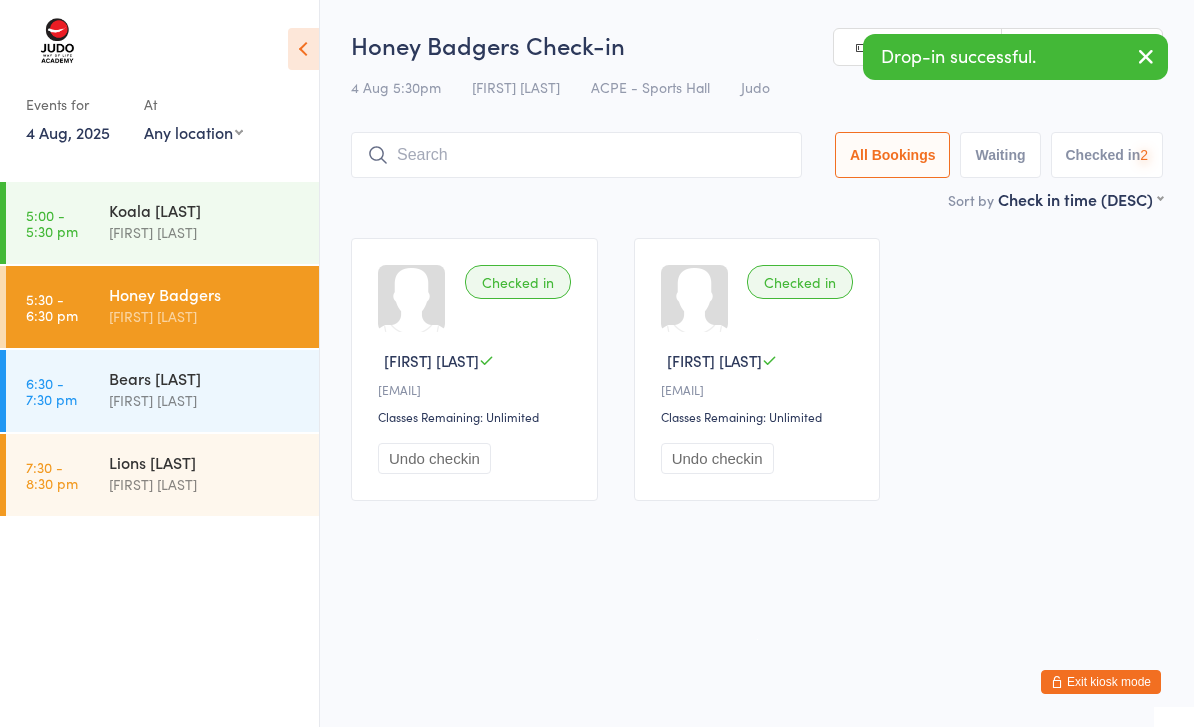 click at bounding box center [576, 155] 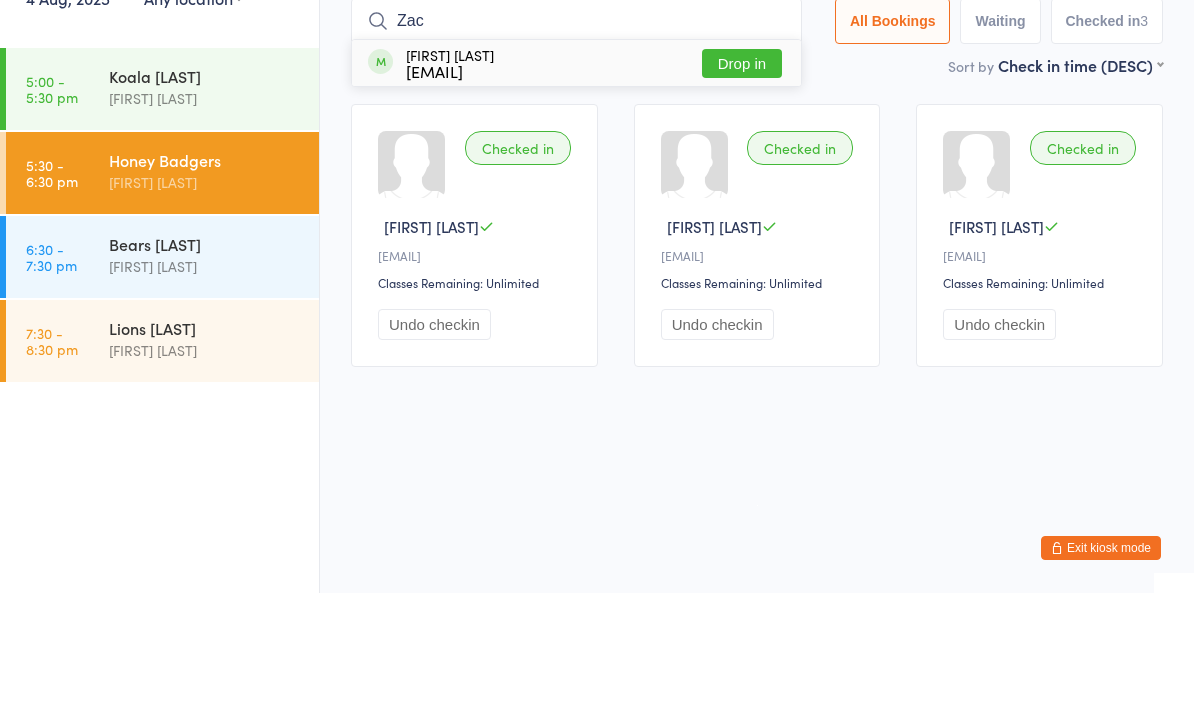 type on "Zac" 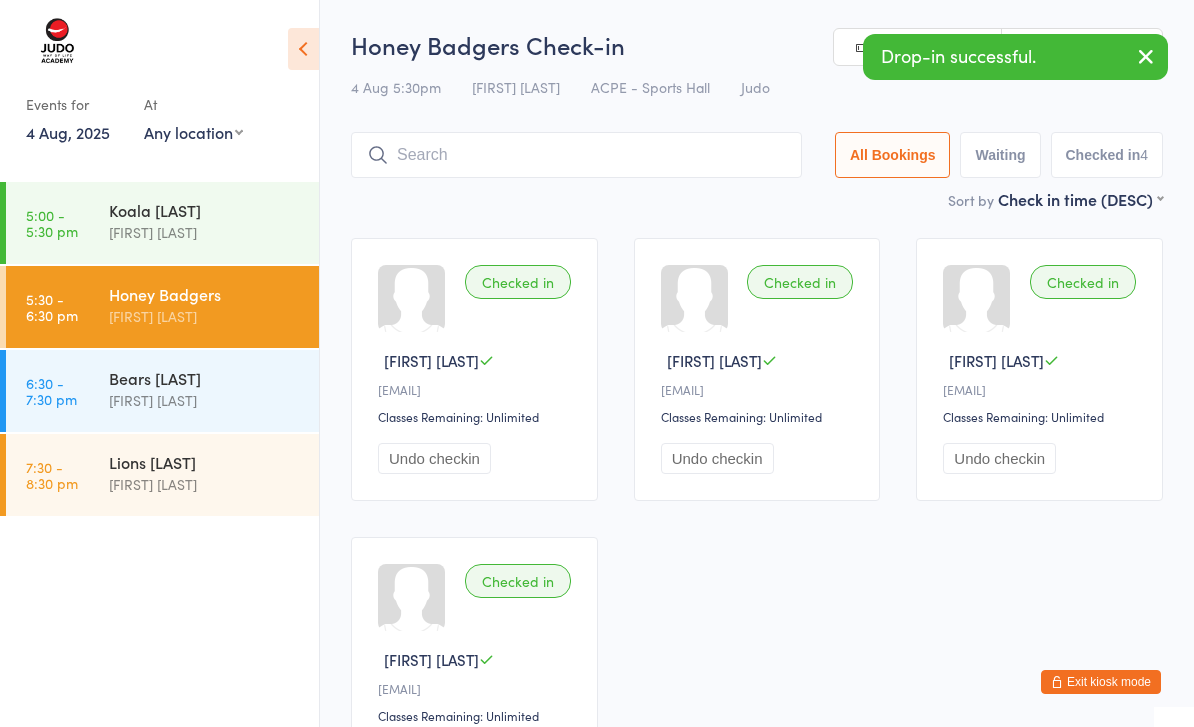 click at bounding box center (576, 155) 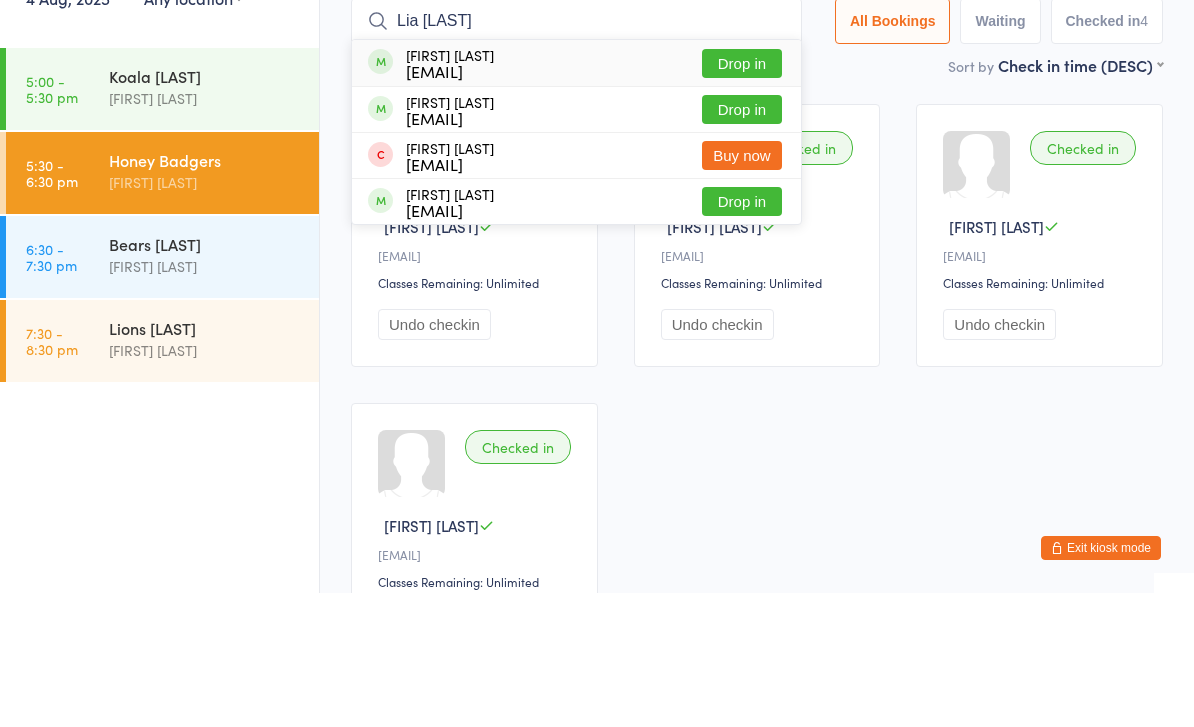 type on "Lia [LAST]" 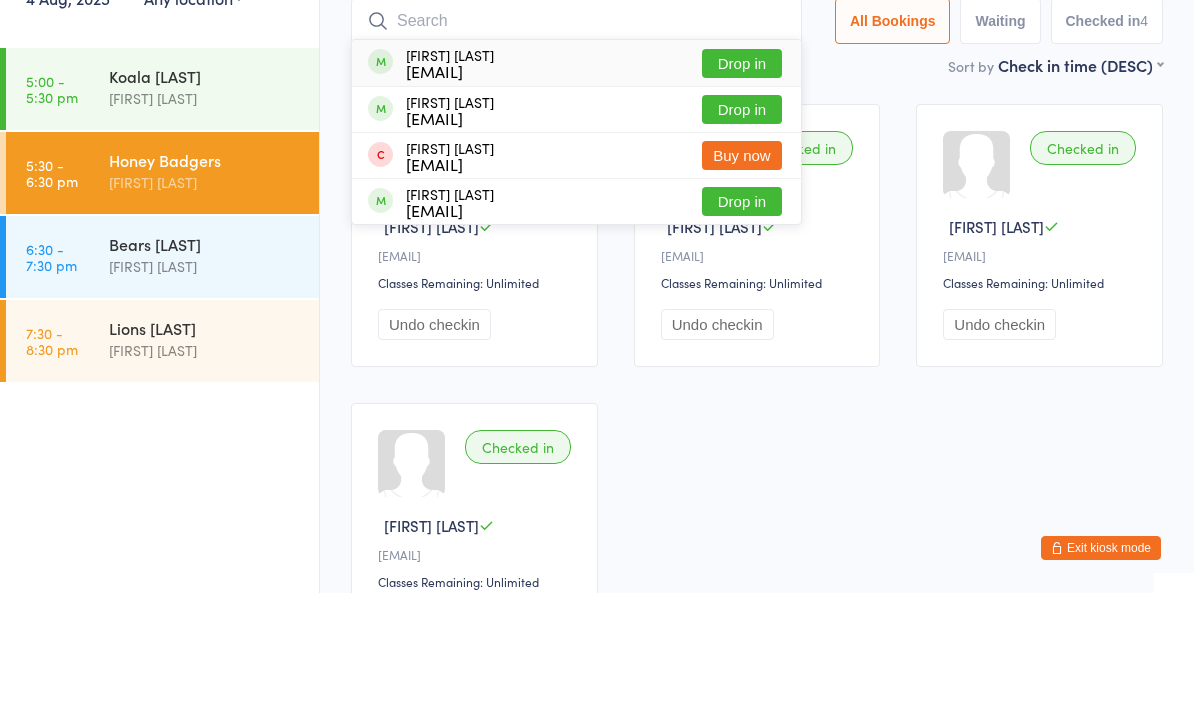 scroll, scrollTop: 134, scrollLeft: 0, axis: vertical 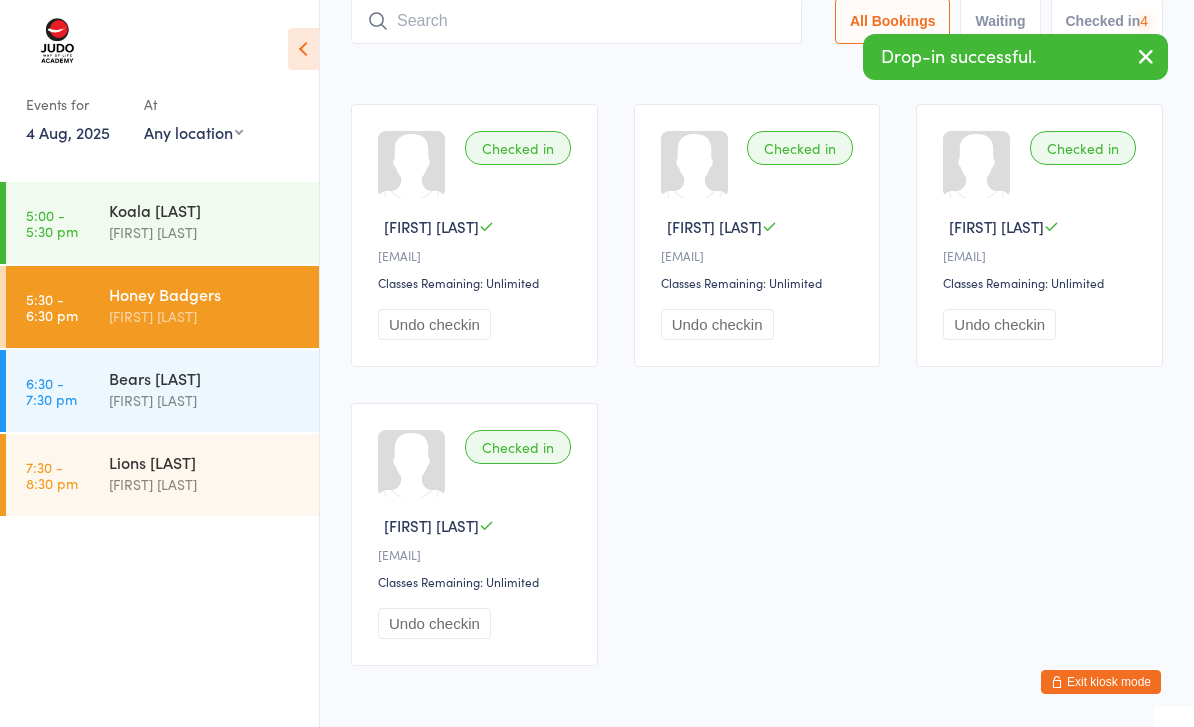 click at bounding box center [576, 21] 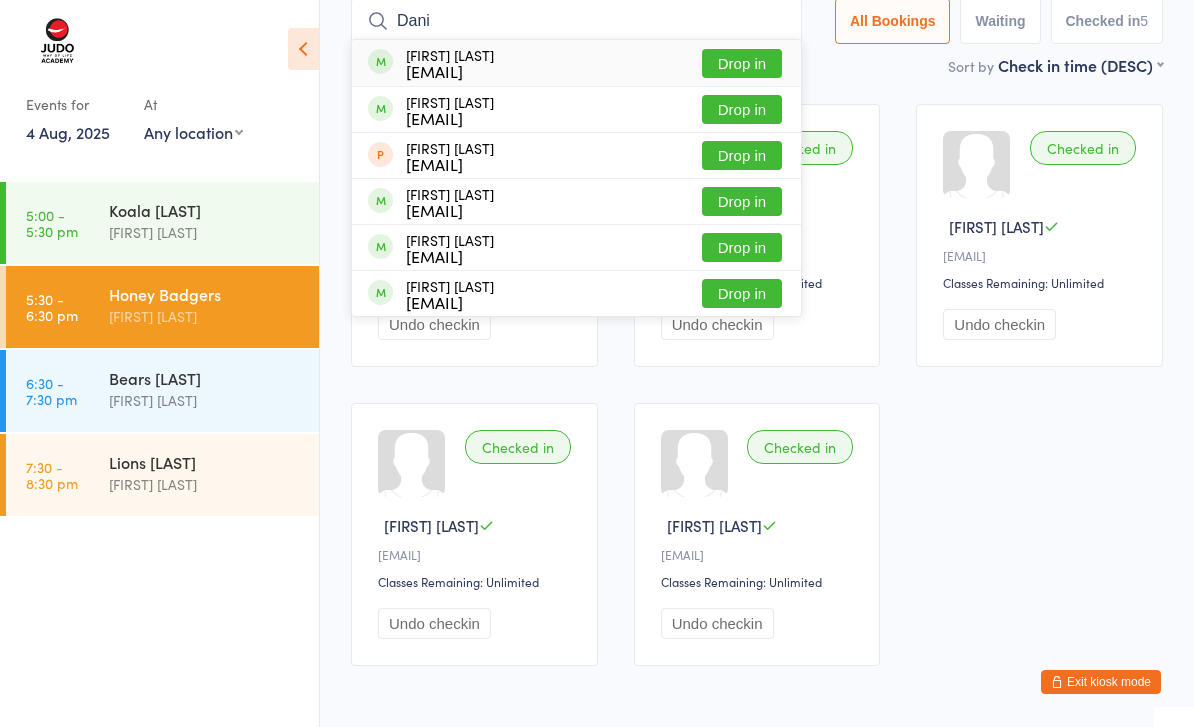 type on "Dani" 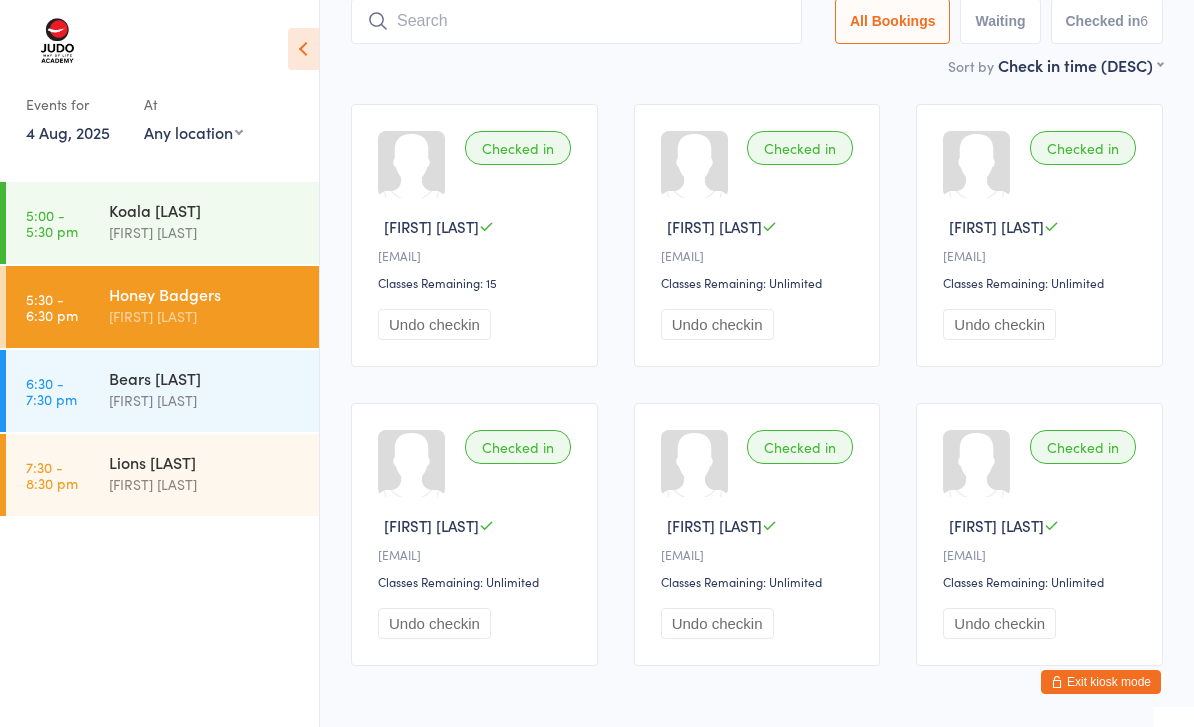 click at bounding box center [576, 21] 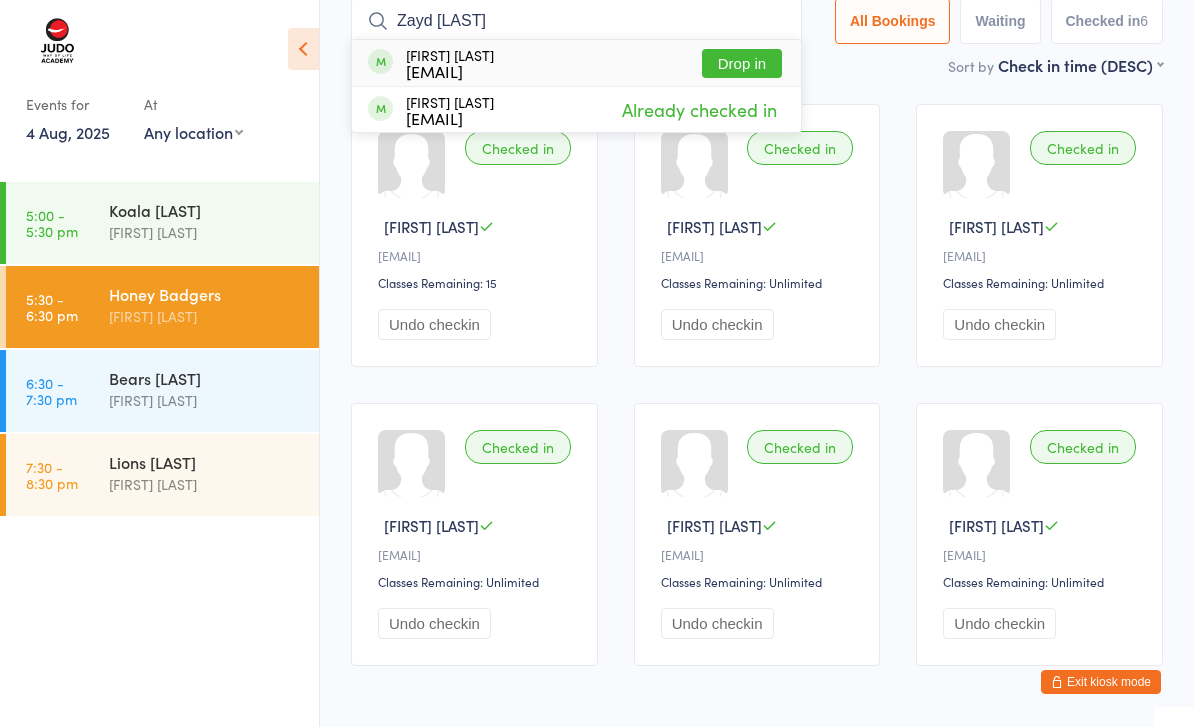 type on "Zayd [LAST]" 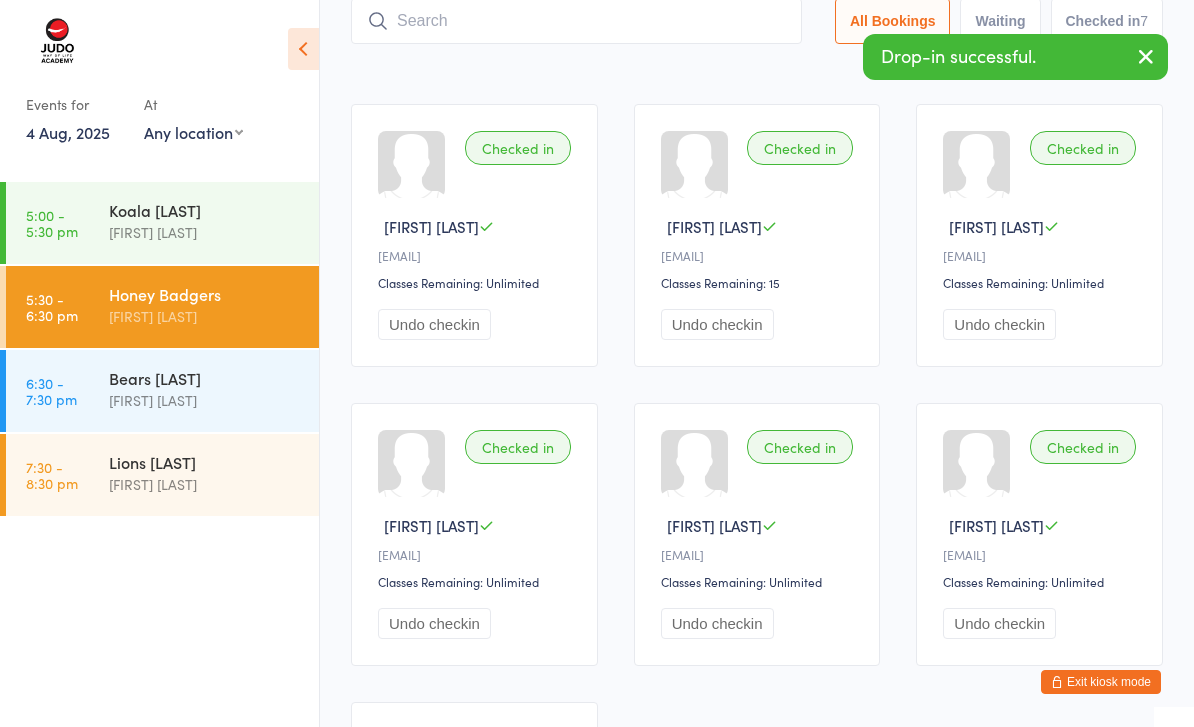 click at bounding box center (576, 21) 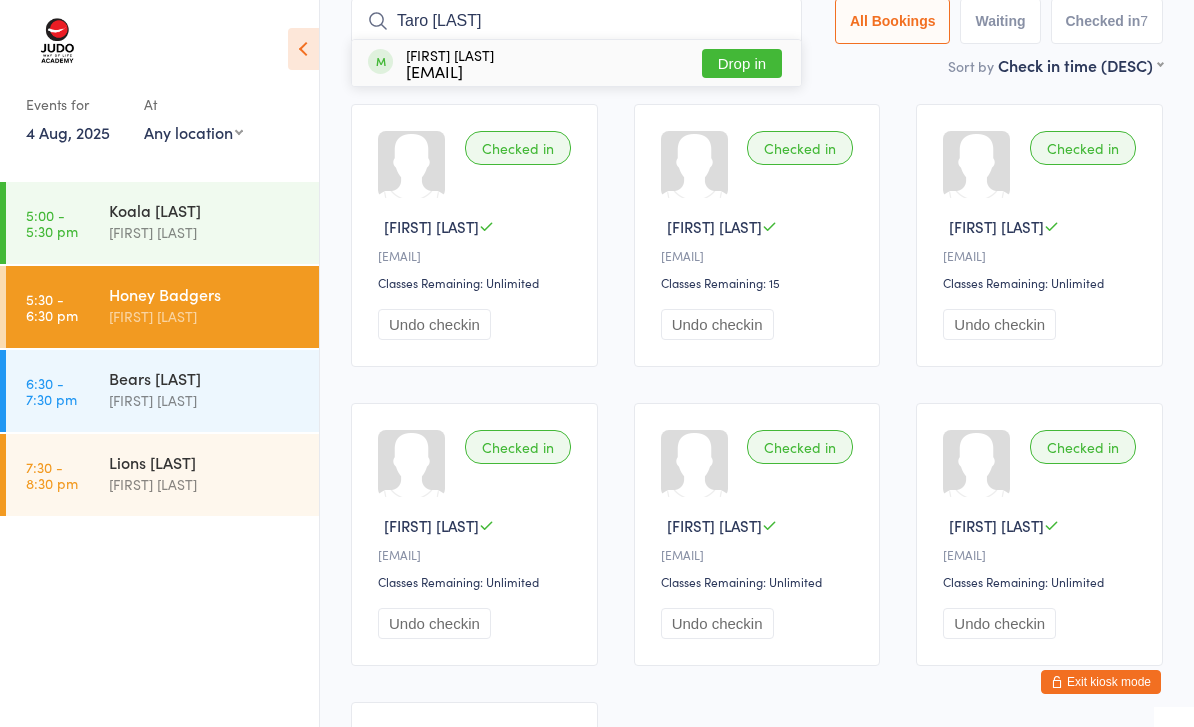type on "Taro [LAST]" 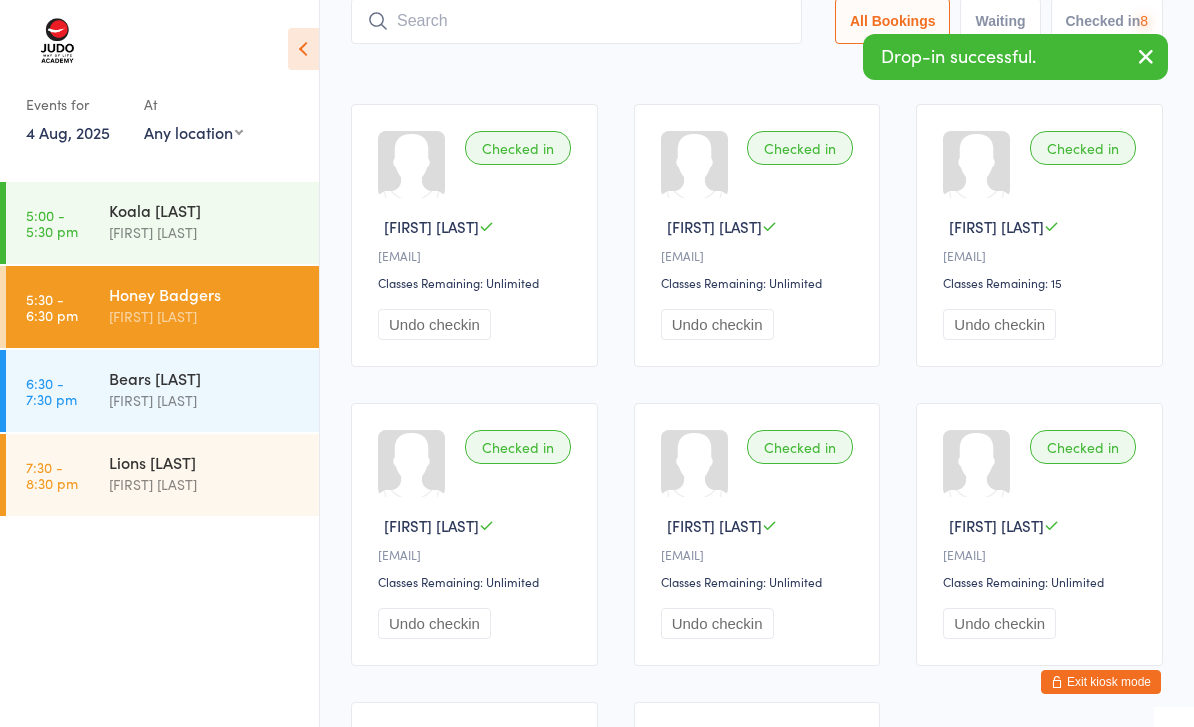 click at bounding box center [576, 21] 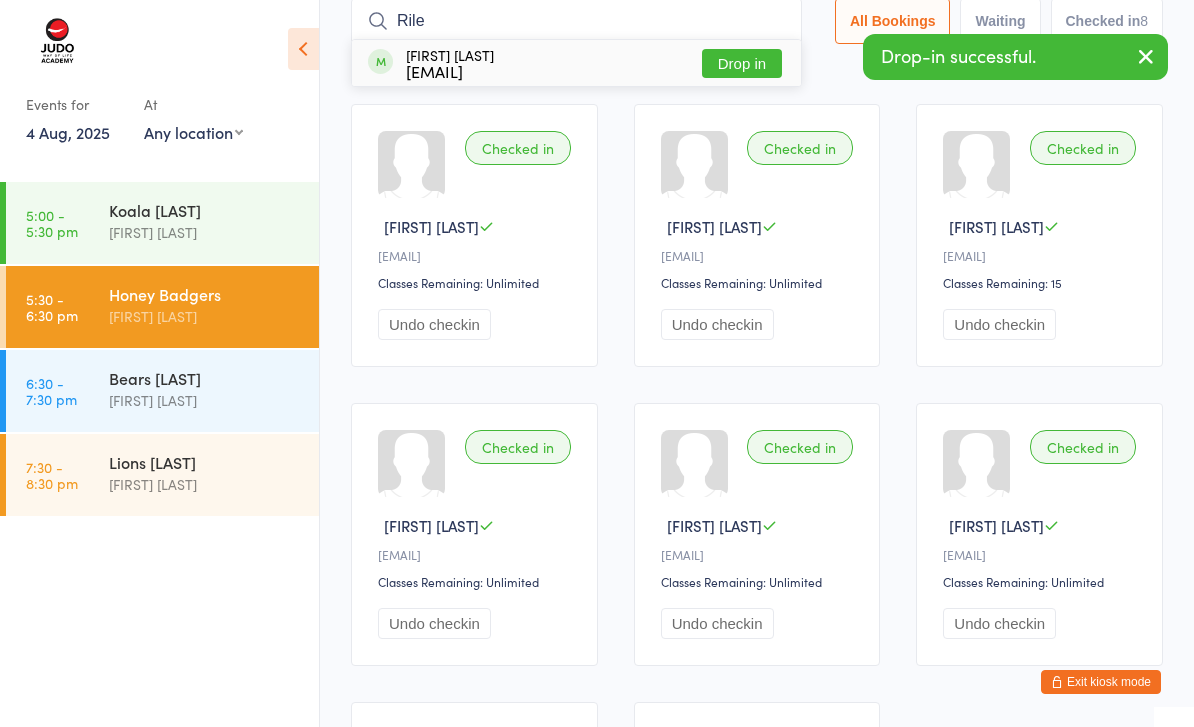 type on "Rile" 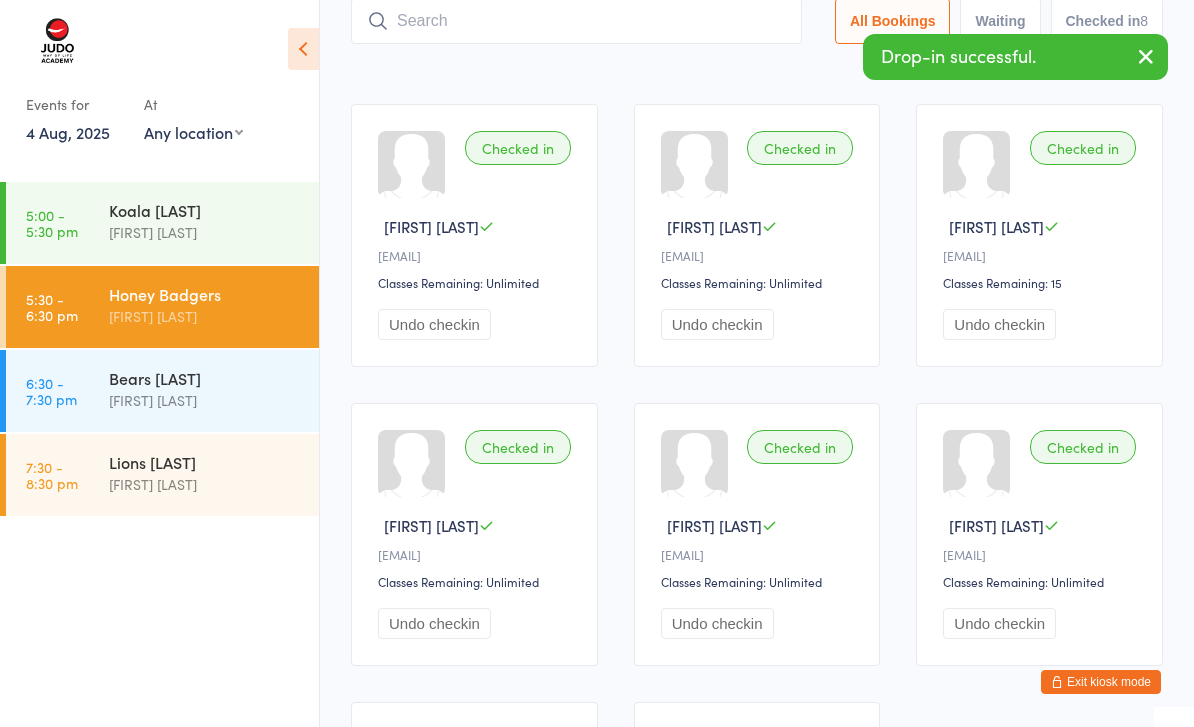 click at bounding box center (576, 21) 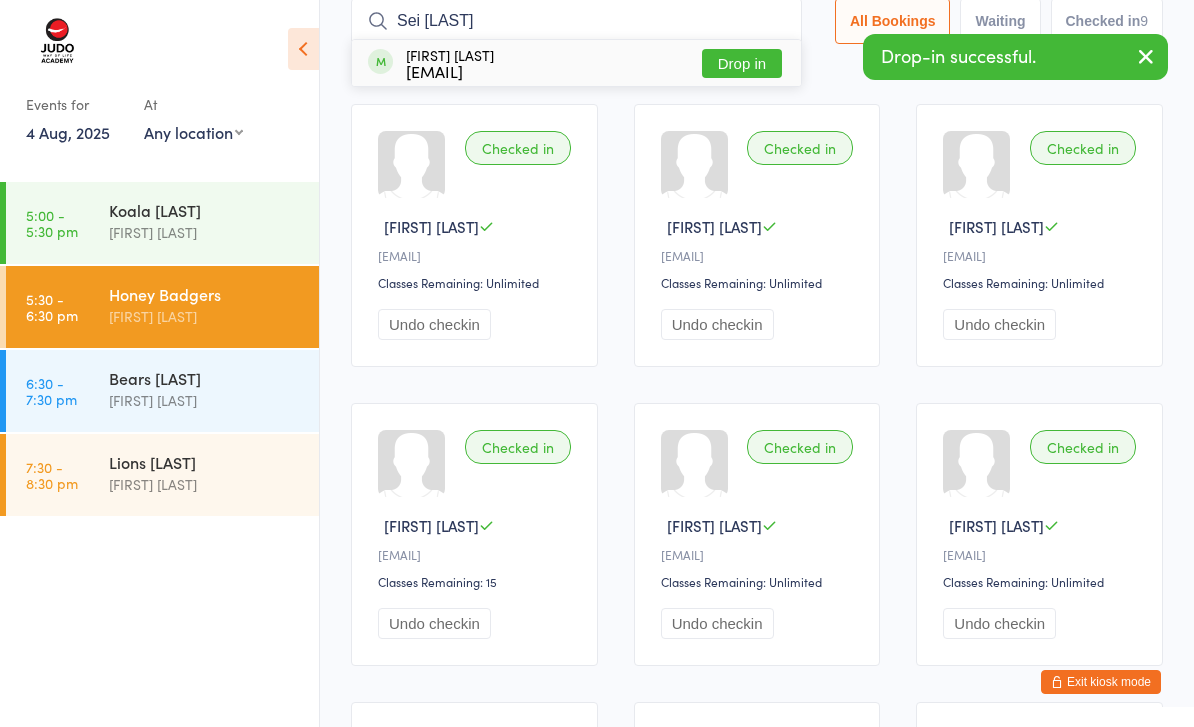 type on "Sei [LAST]" 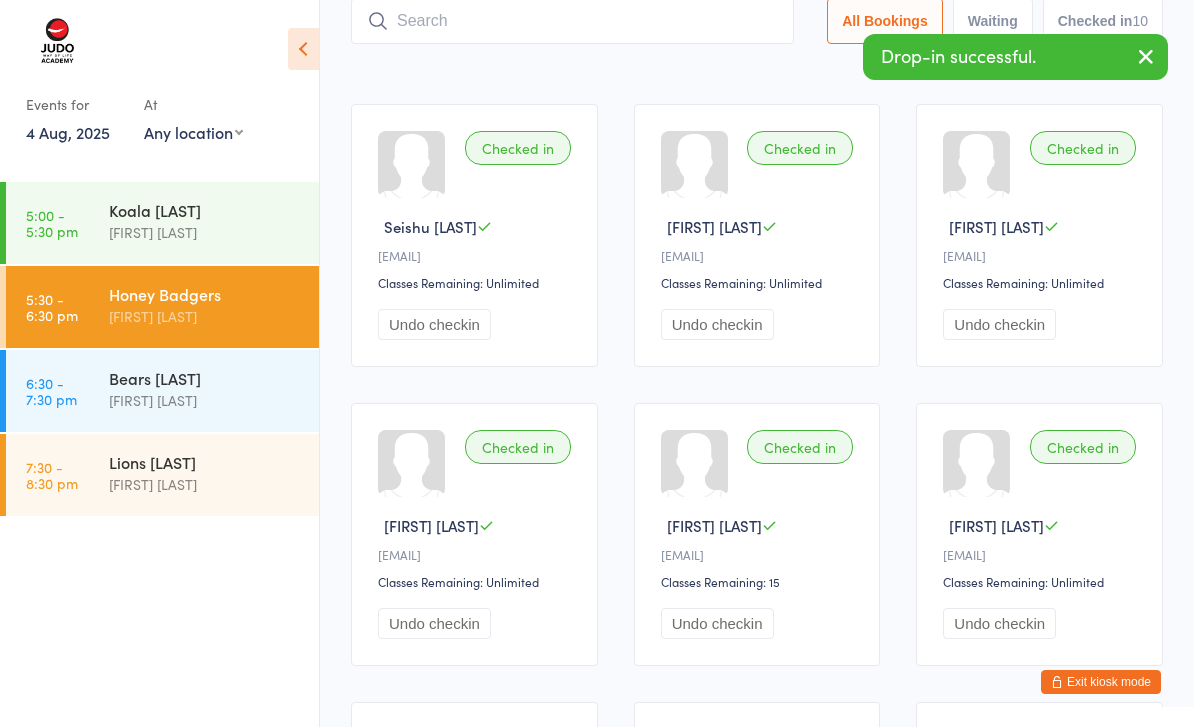 click at bounding box center (572, 21) 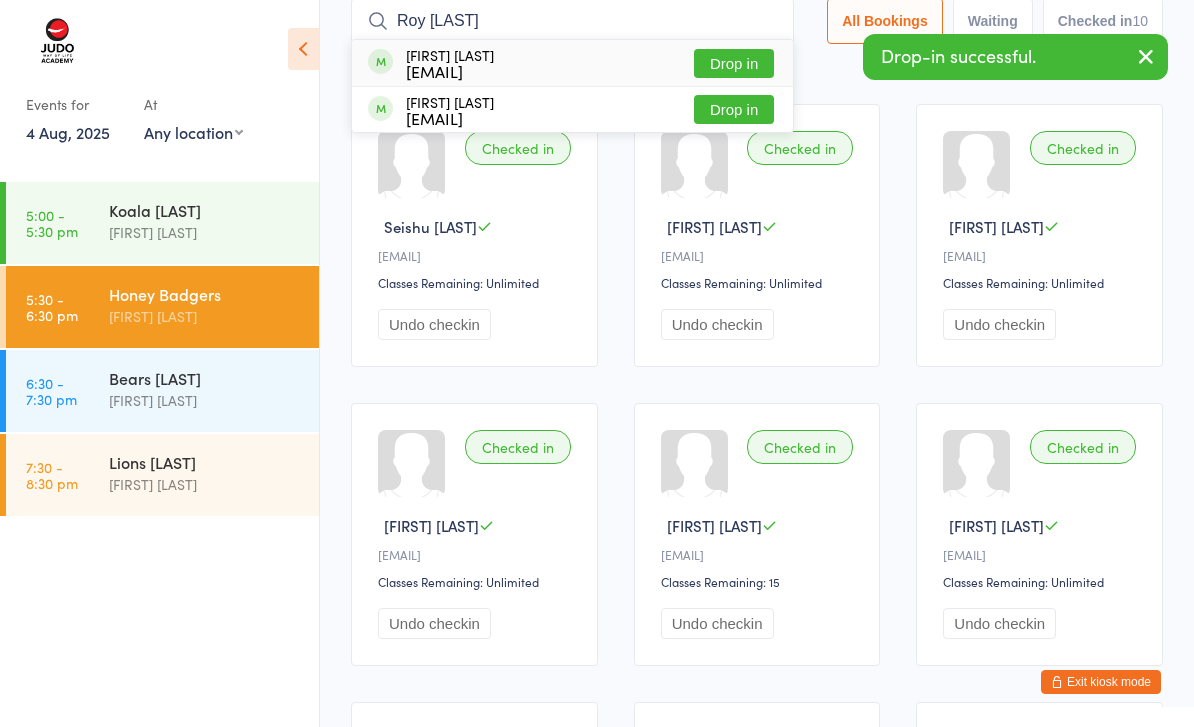 type on "Roy [LAST]" 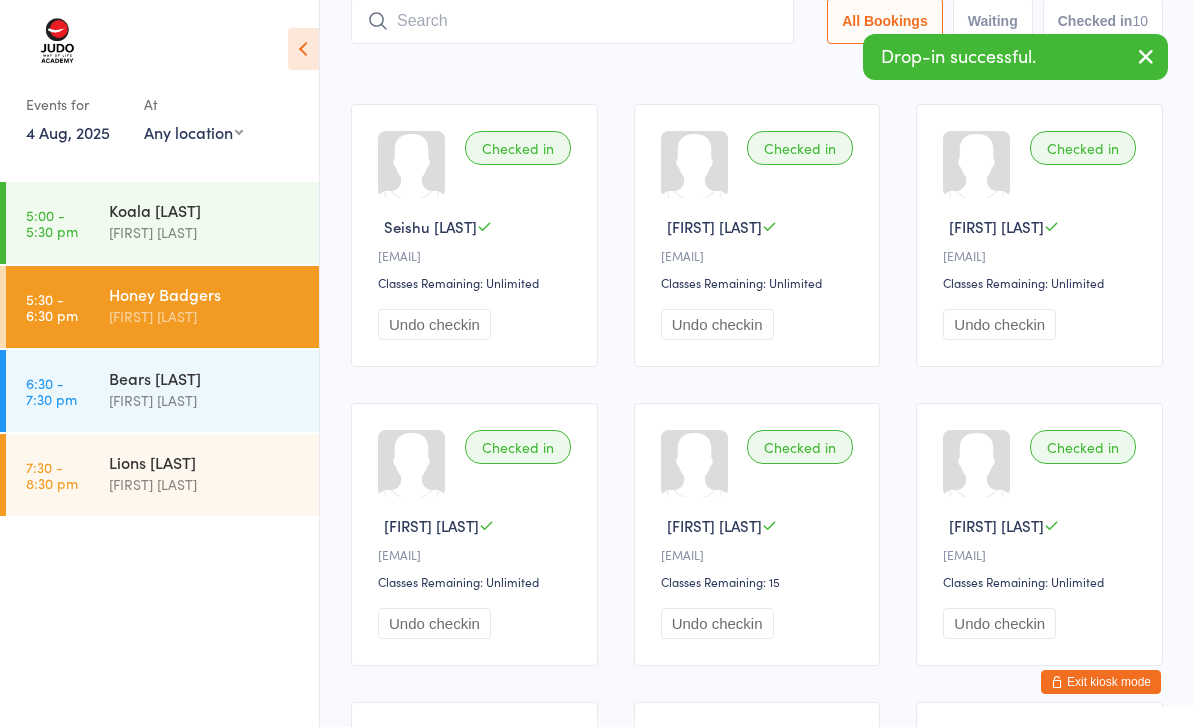 click at bounding box center [572, 21] 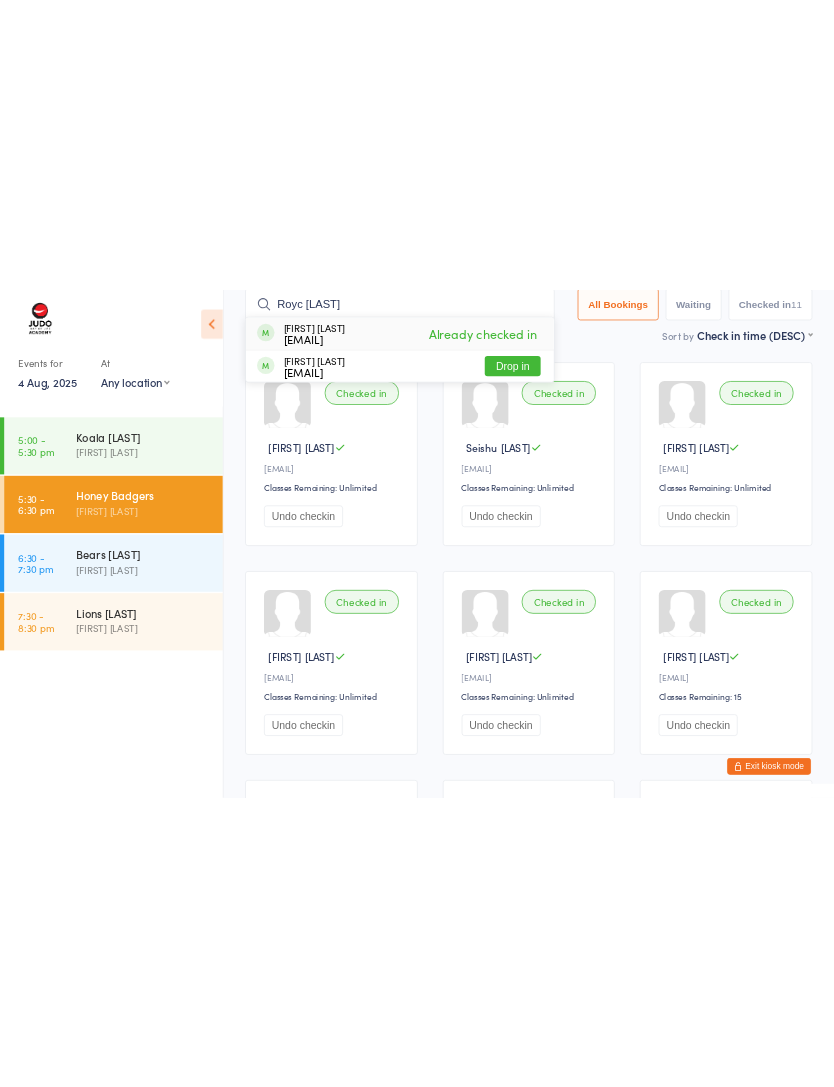 scroll, scrollTop: 0, scrollLeft: 0, axis: both 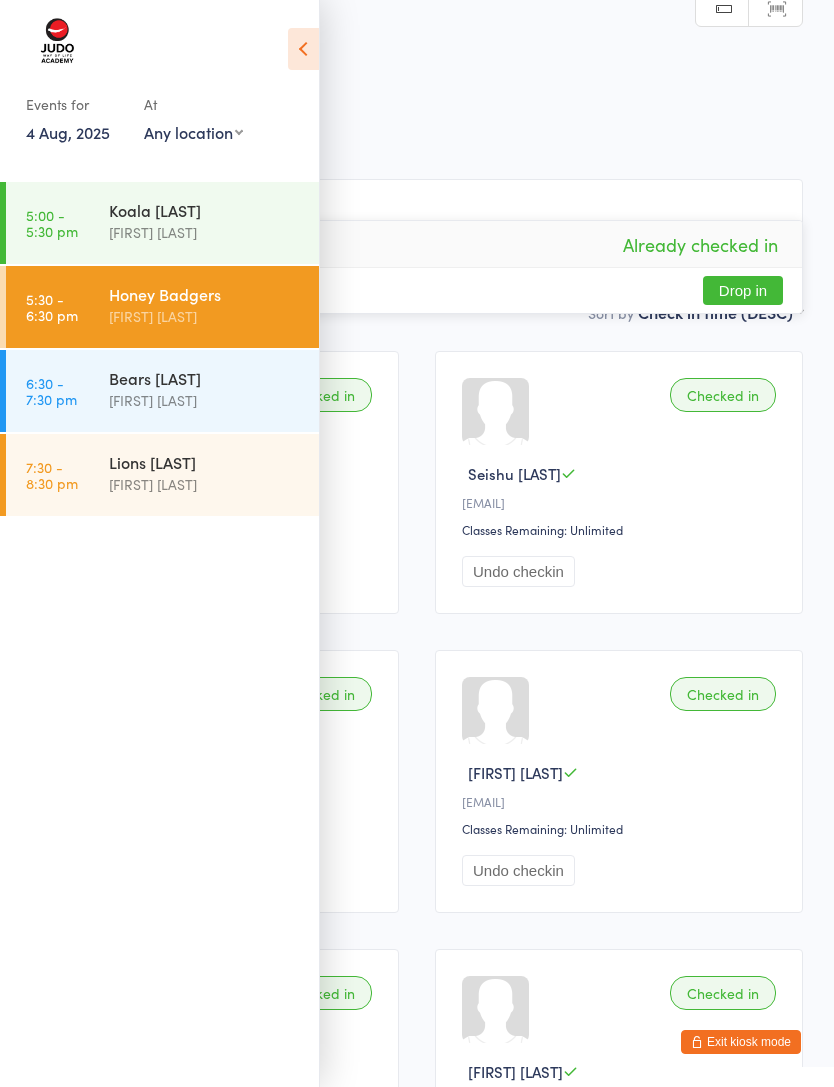 click on "Honey Badgers Check-in" at bounding box center (417, 44) 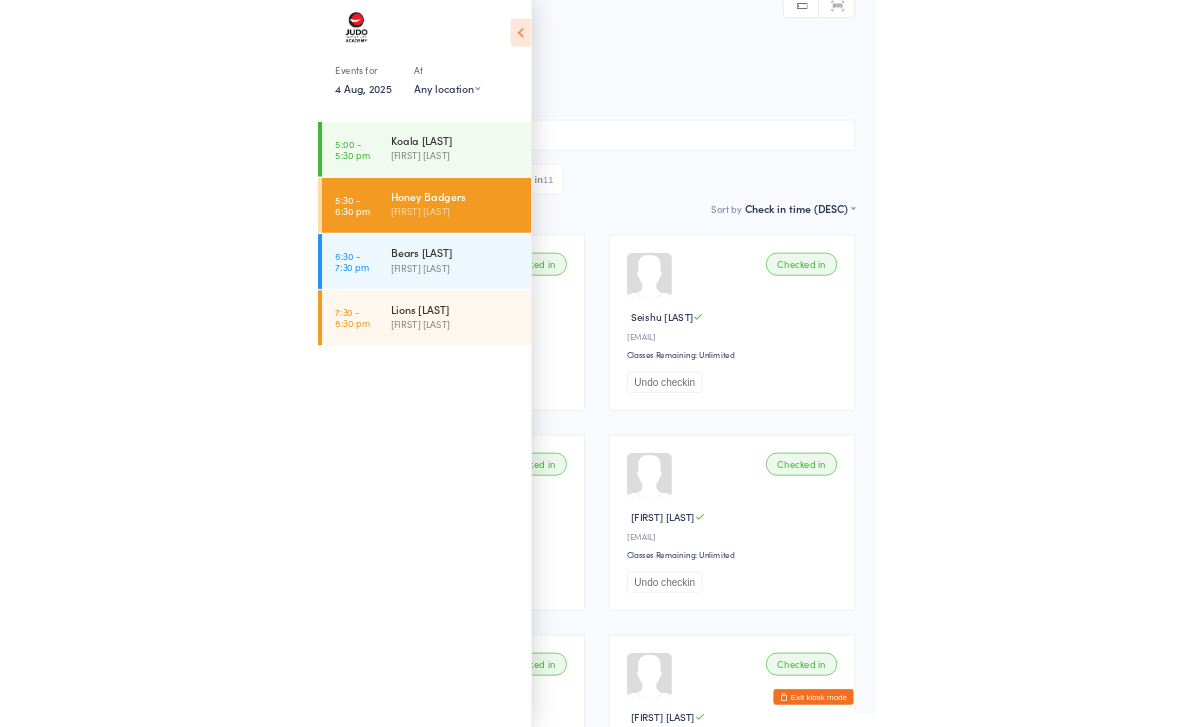 scroll, scrollTop: 134, scrollLeft: 0, axis: vertical 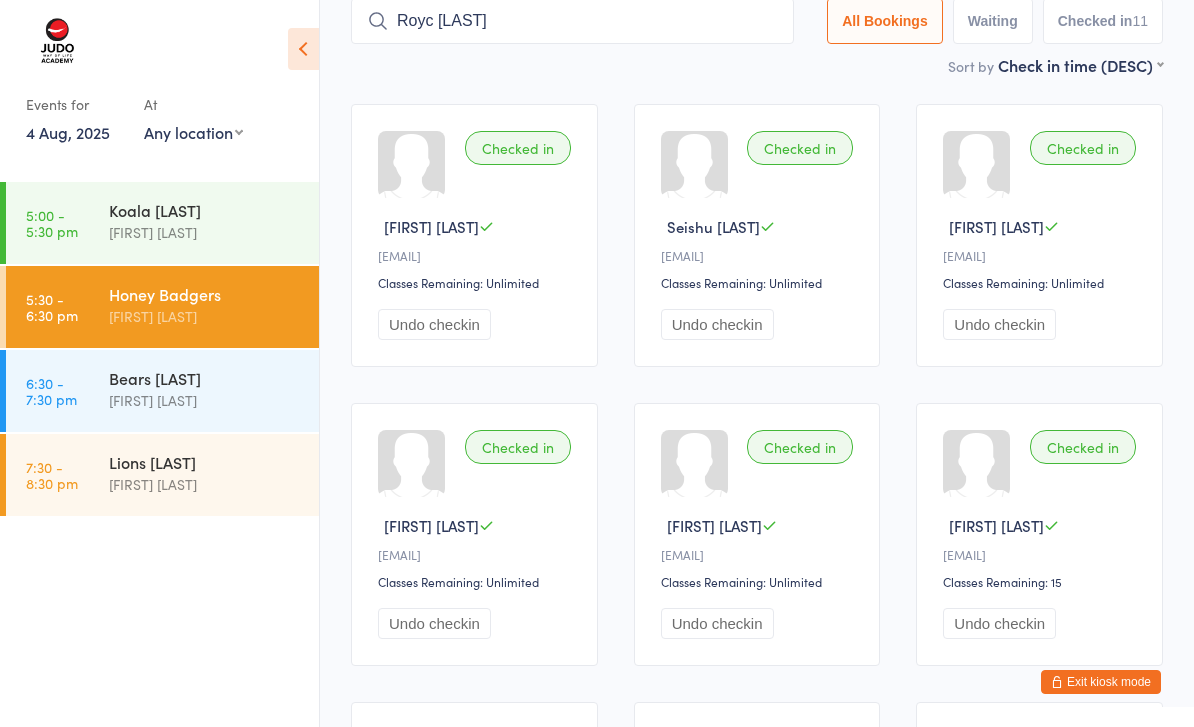 click on "Royc [LAST]" at bounding box center (572, 21) 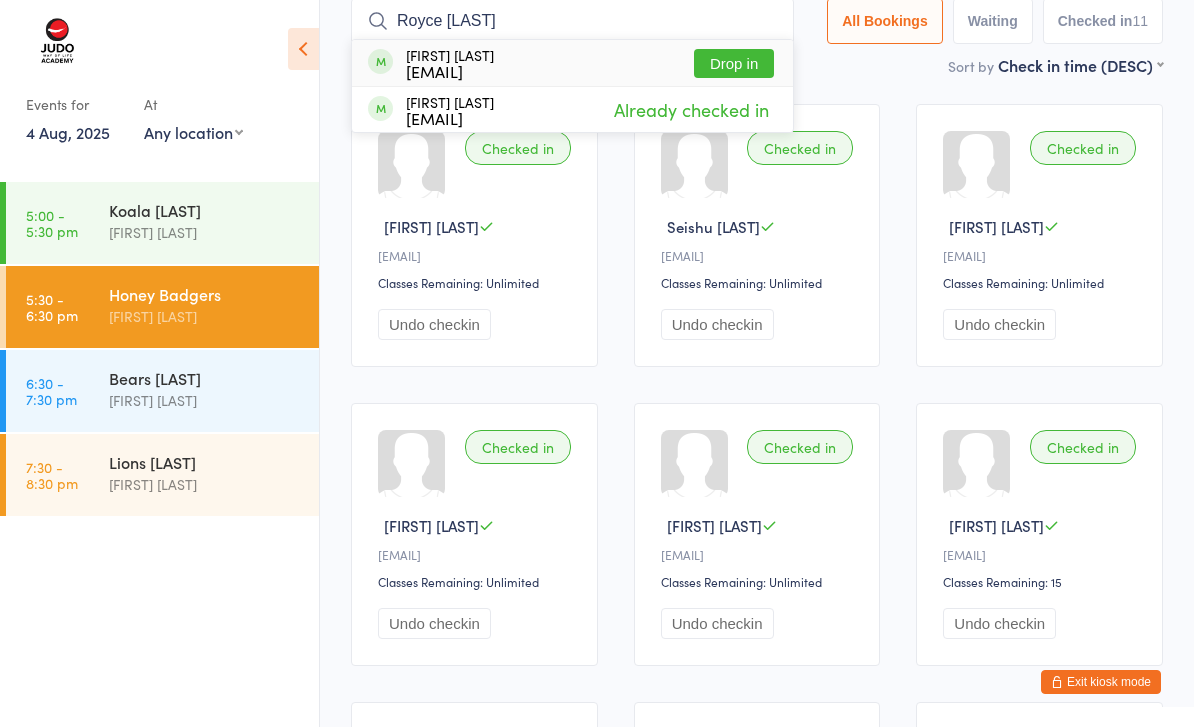 type on "Royce [LAST]" 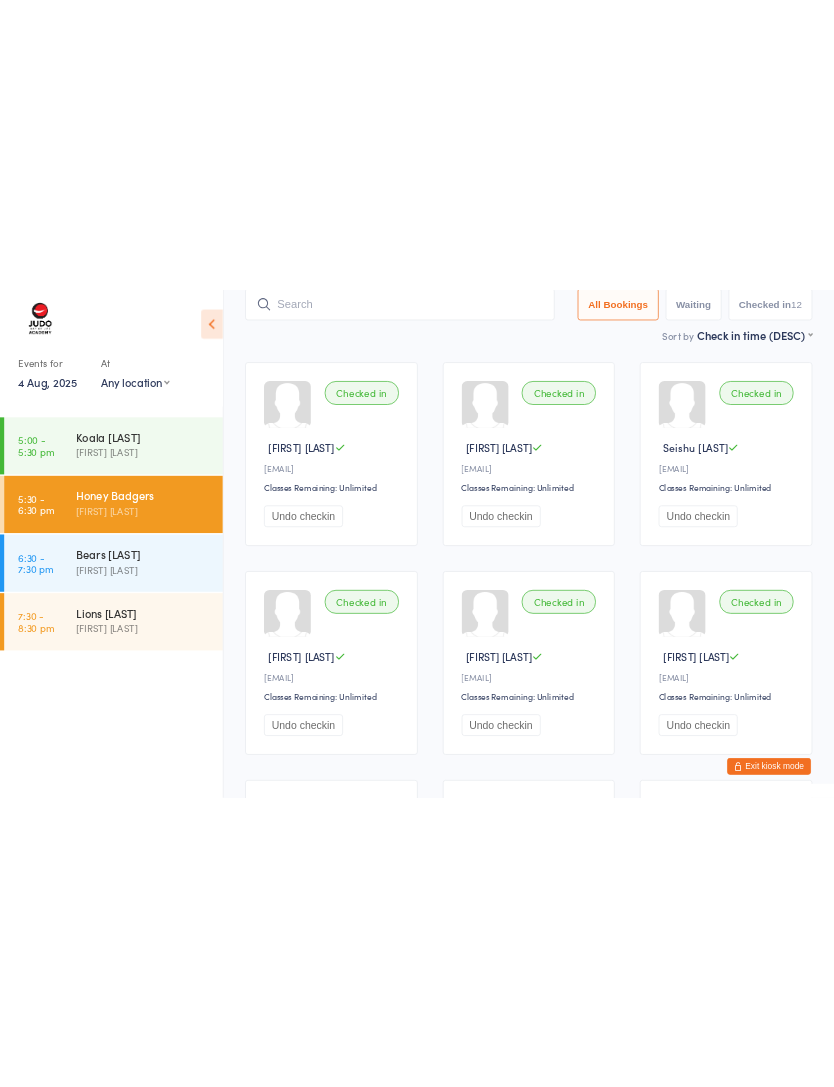 scroll, scrollTop: 0, scrollLeft: 0, axis: both 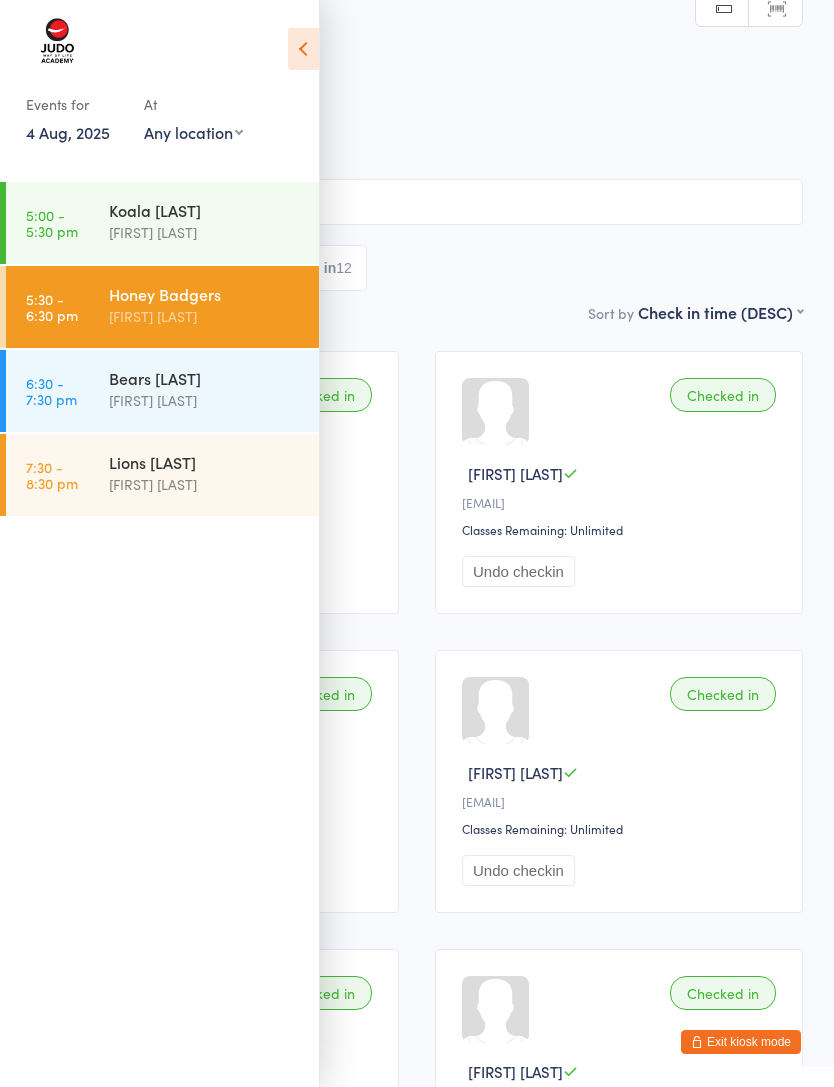 click on "Checked in [FIRST] [LAST]  [EMAIL] Classes Remaining: Unlimited   Undo checkin Checked in [FIRST] [LAST]  [EMAIL] Classes Remaining: Unlimited   Undo checkin Checked in [FIRST] [LAST]  [EMAIL] Classes Remaining: Unlimited   Undo checkin Checked in [FIRST] [LAST]  [EMAIL] Classes Remaining: Unlimited   Undo checkin Checked in [FIRST] [LAST]  [EMAIL] Classes Remaining: Unlimited   Undo checkin Checked in [FIRST] [LAST]  [EMAIL] Classes Remaining: Unlimited   Undo checkin Checked in [FIRST] [LAST]  [EMAIL] Classes Remaining: 15    Undo checkin Checked in [FIRST] [LAST]  [EMAIL] Classes Remaining: Unlimited   Undo checkin Checked in [FIRST] [LAST]  [EMAIL] Classes Remaining: Unlimited   Undo checkin Checked in [FIRST] [LAST]  [EMAIL] Classes Remaining: Unlimited   Undo checkin" at bounding box center (417, 1230) 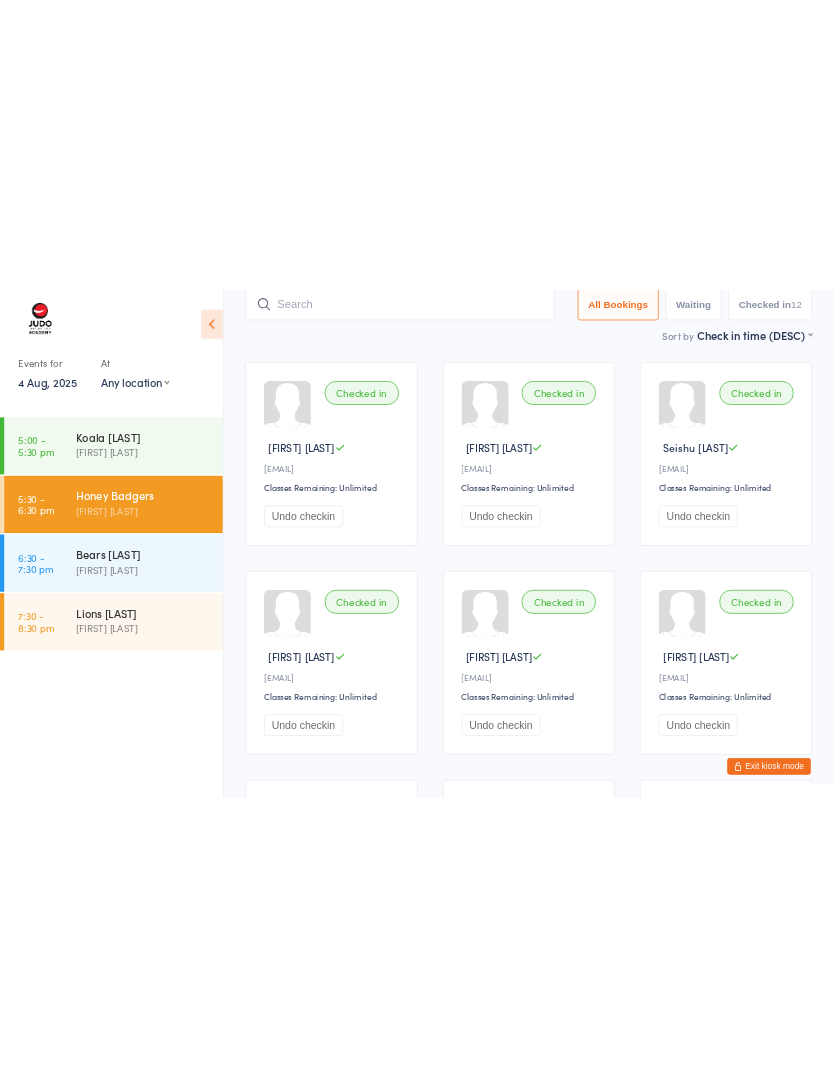 scroll, scrollTop: 0, scrollLeft: 0, axis: both 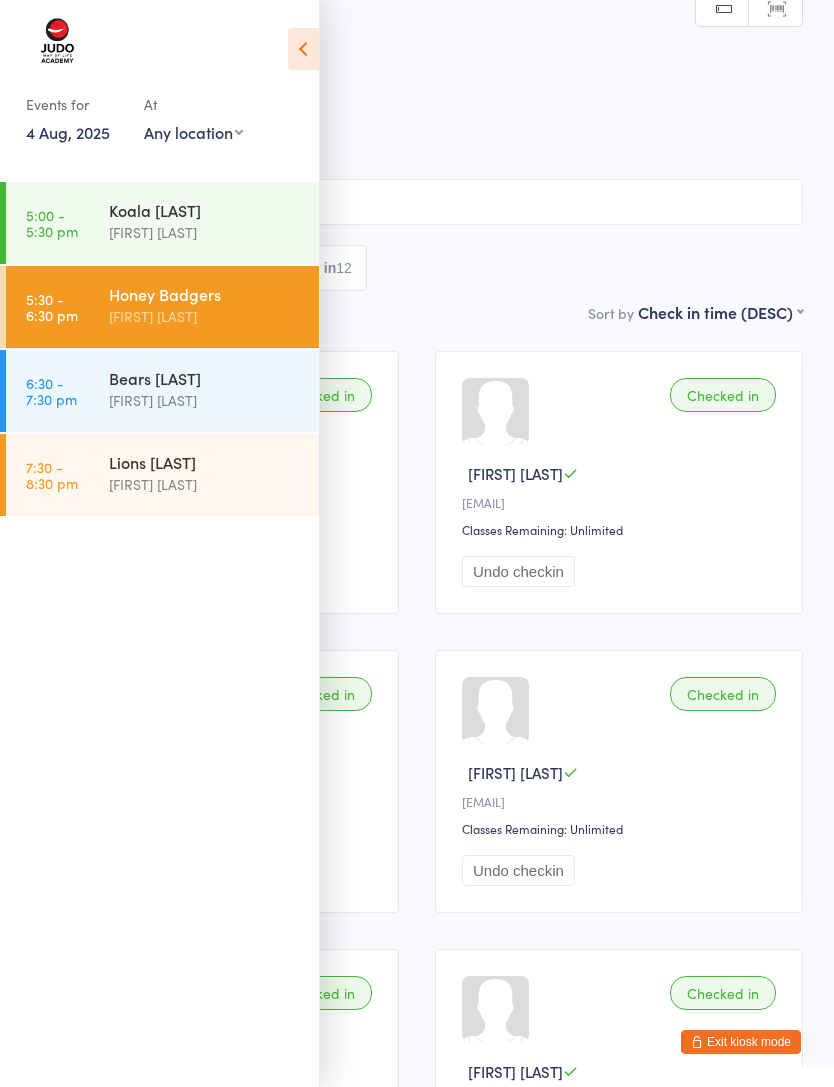 click on "Checked in [FIRST] [LAST]  [EMAIL] Classes Remaining: Unlimited   Undo checkin" at bounding box center [619, 482] 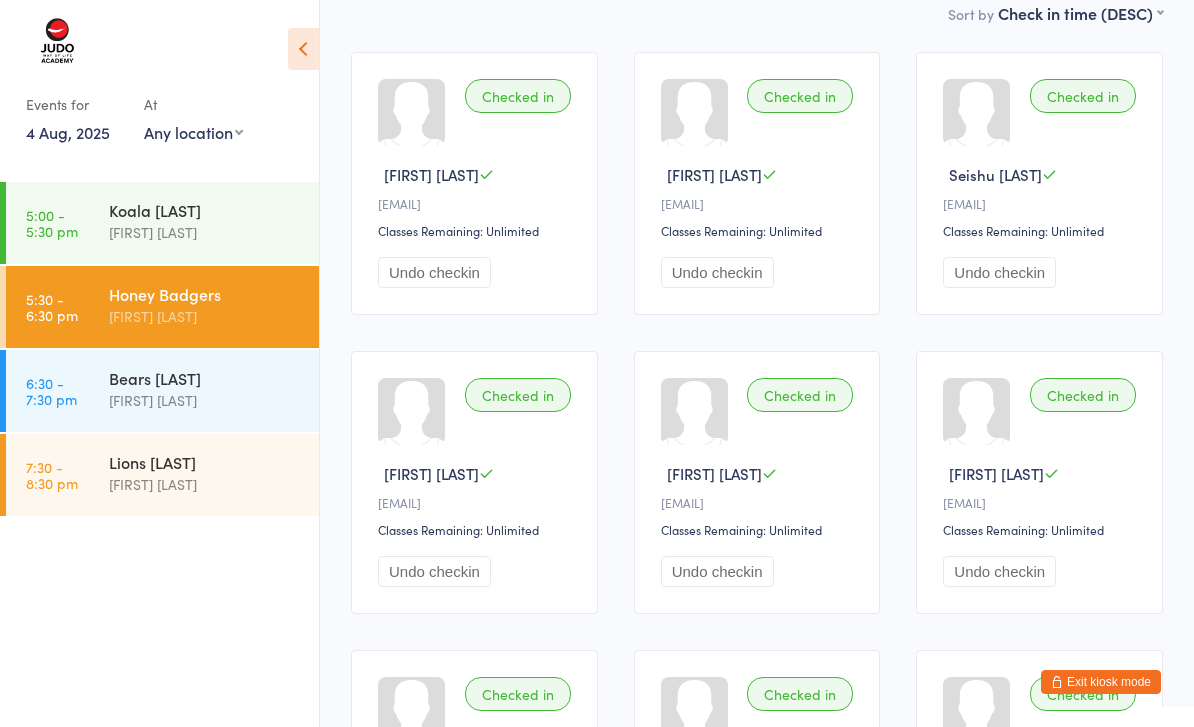 scroll, scrollTop: 0, scrollLeft: 0, axis: both 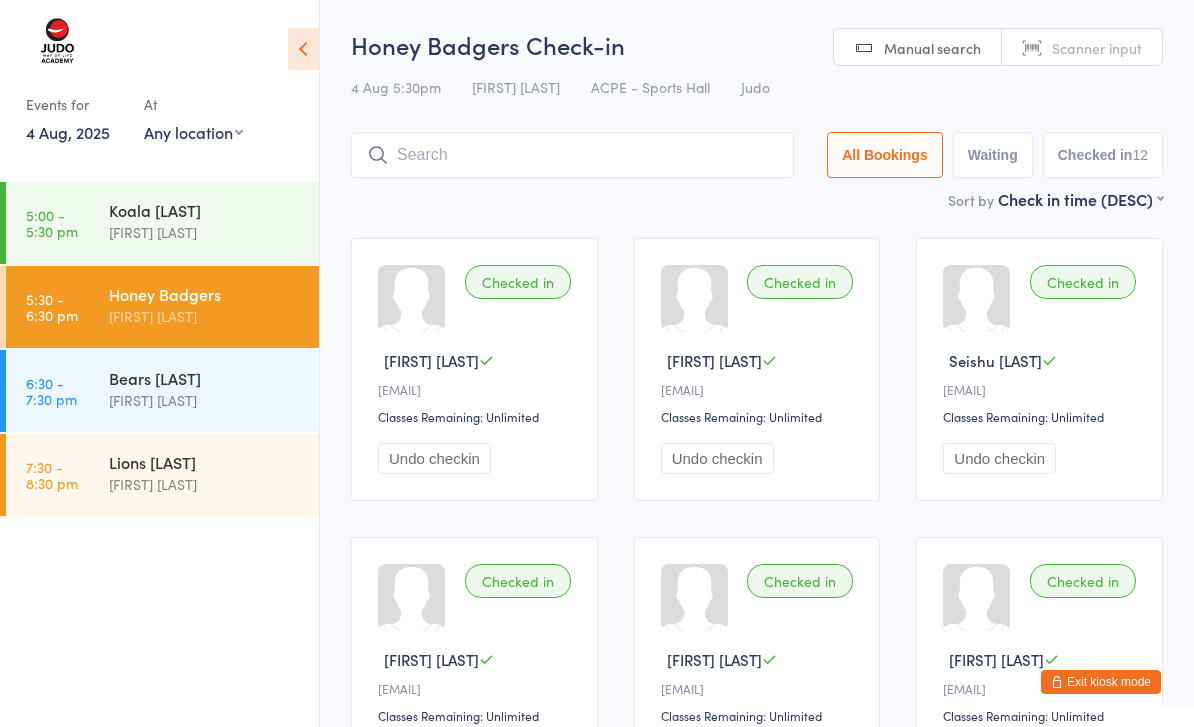 click at bounding box center [572, 155] 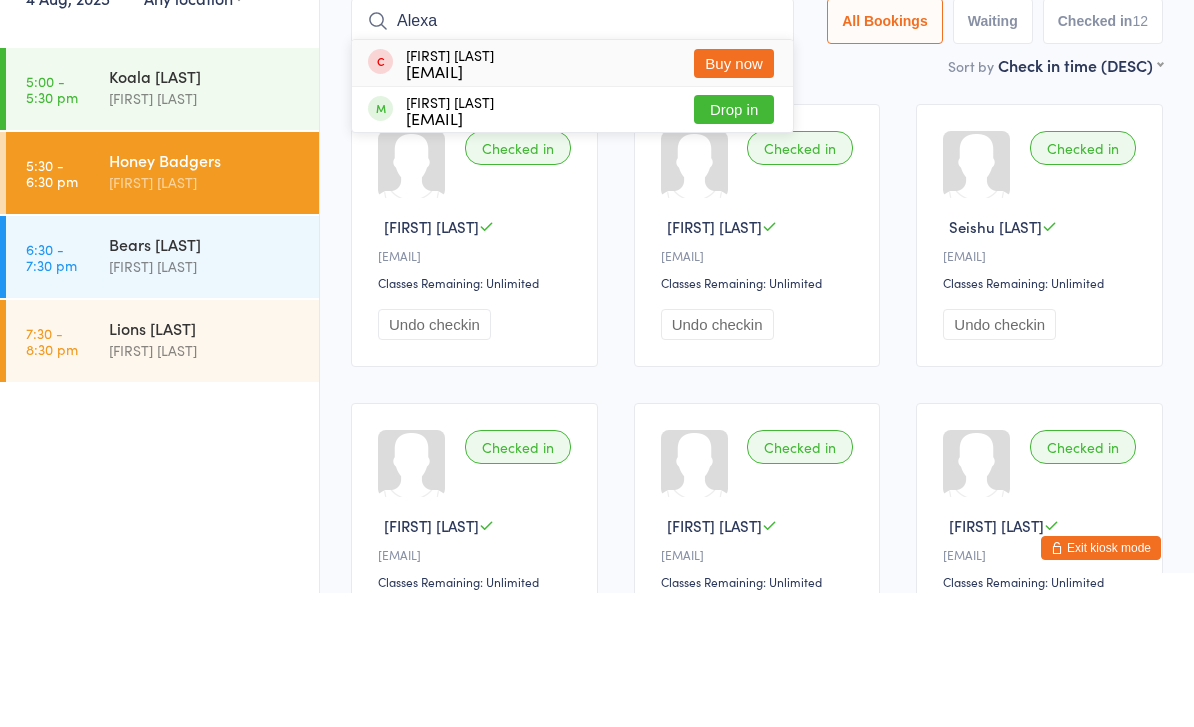 type on "Alexa" 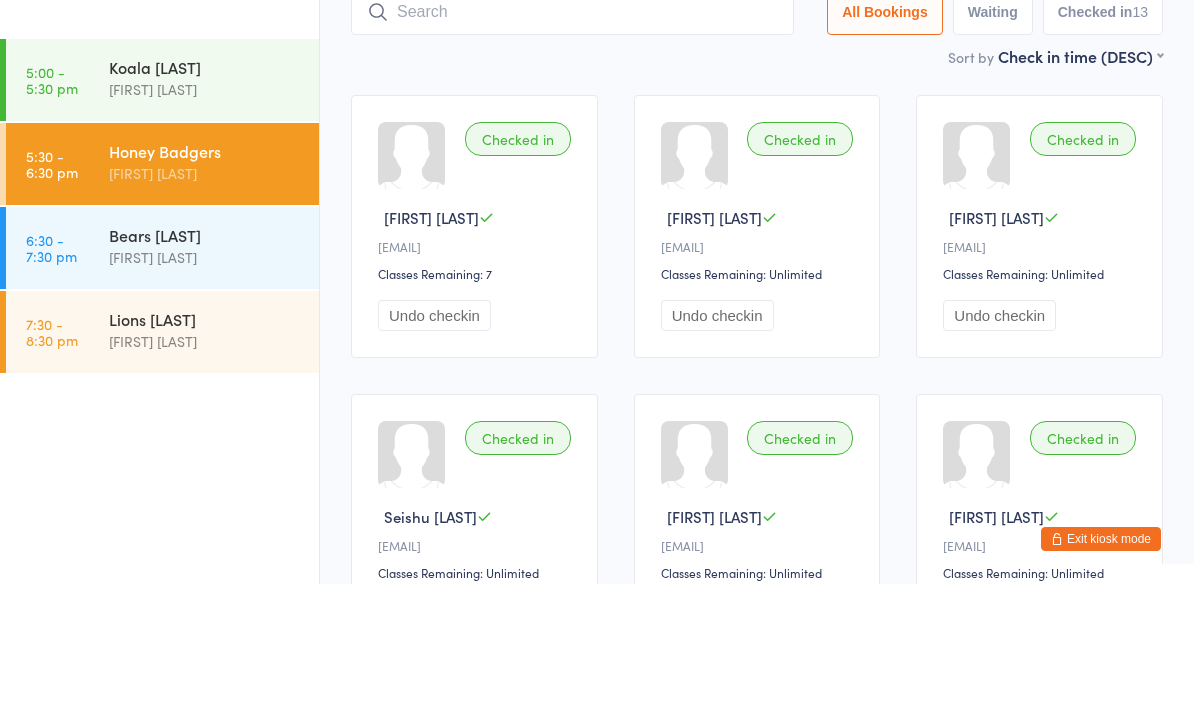 scroll, scrollTop: 143, scrollLeft: 0, axis: vertical 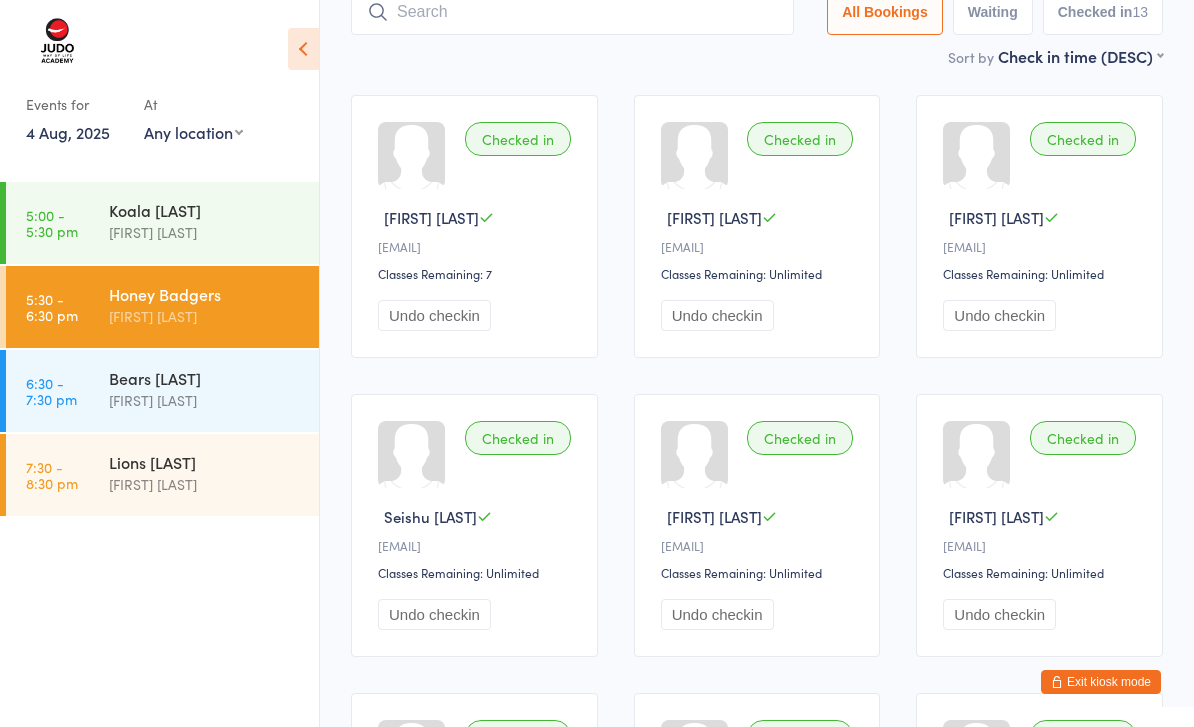 click on "Undo checkin" at bounding box center (1042, 315) 